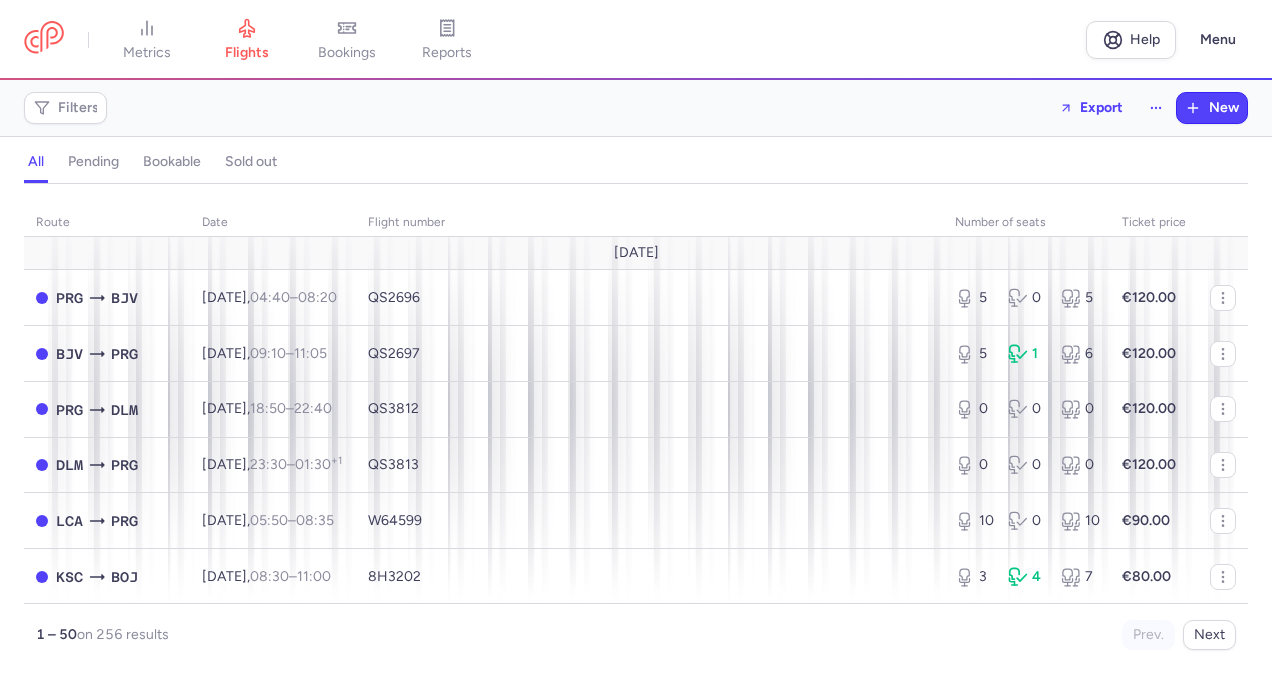 scroll, scrollTop: 0, scrollLeft: 0, axis: both 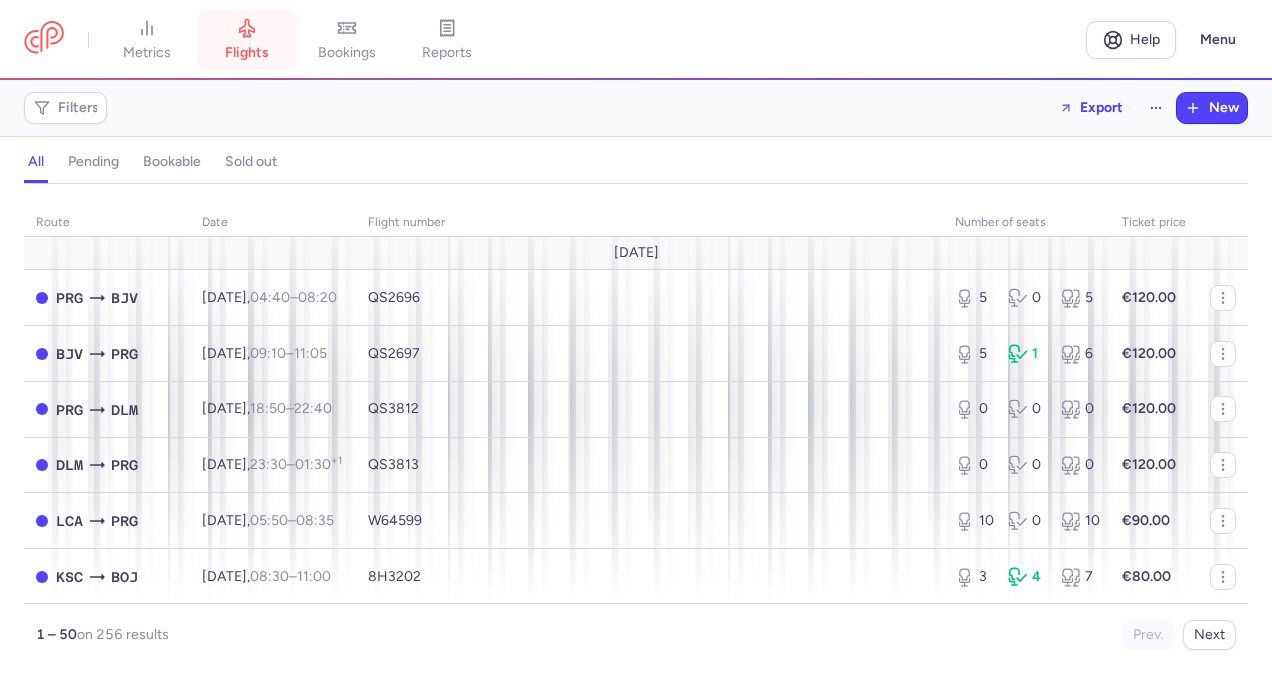 click 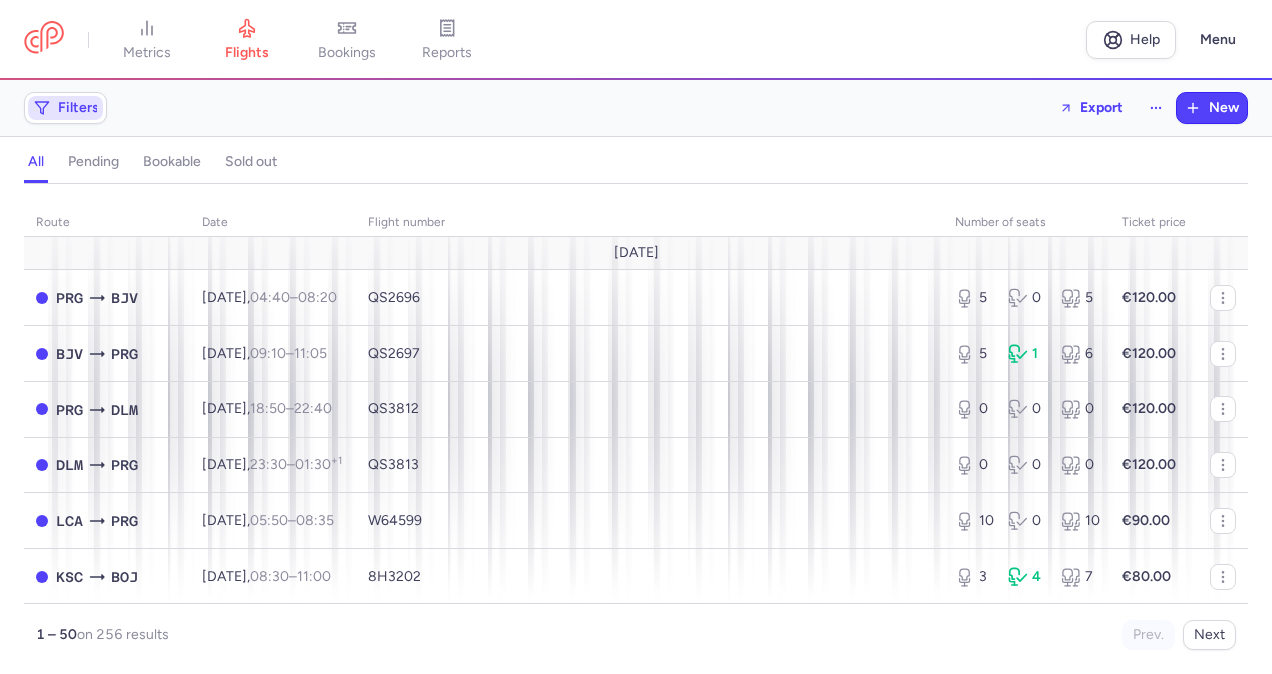 click on "Filters" at bounding box center (78, 108) 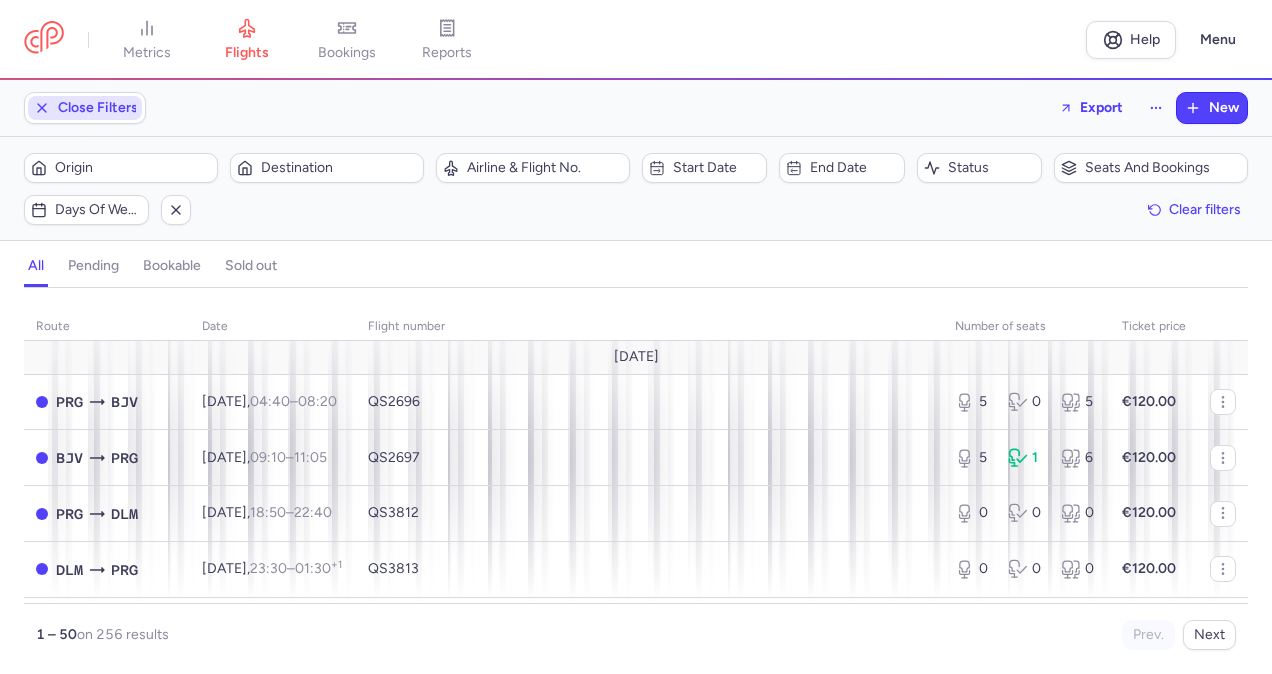 scroll, scrollTop: 0, scrollLeft: 0, axis: both 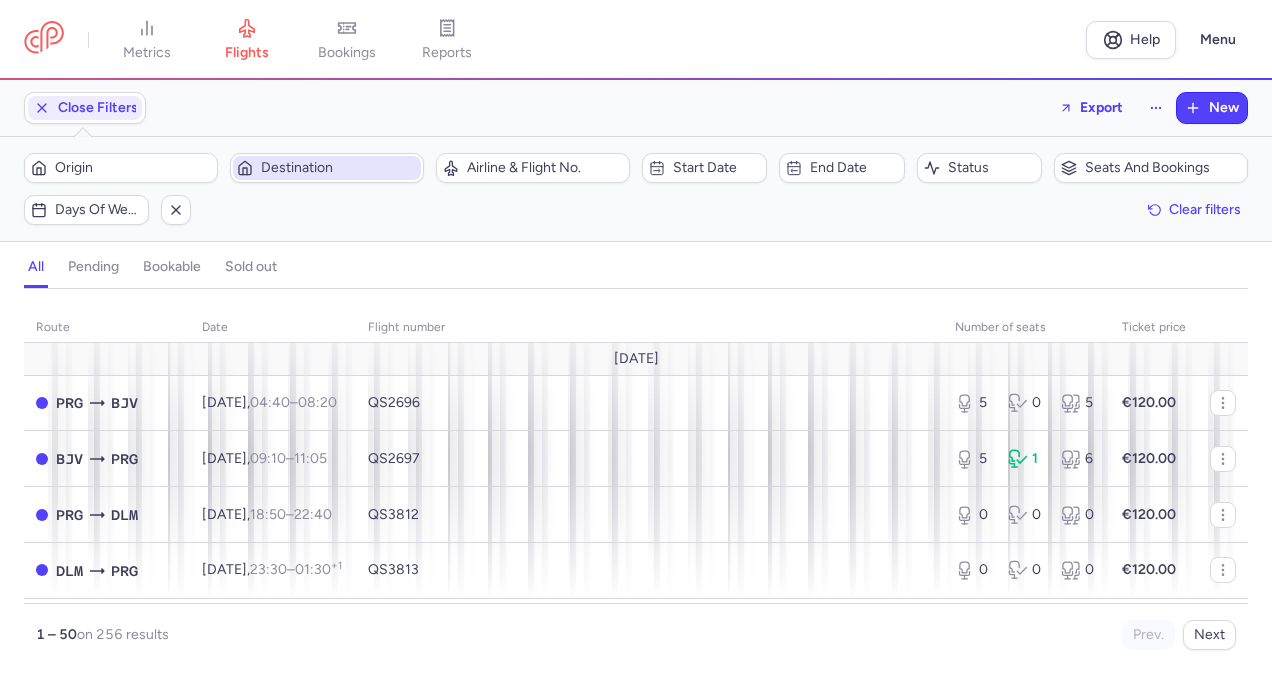 click on "Destination" at bounding box center (339, 168) 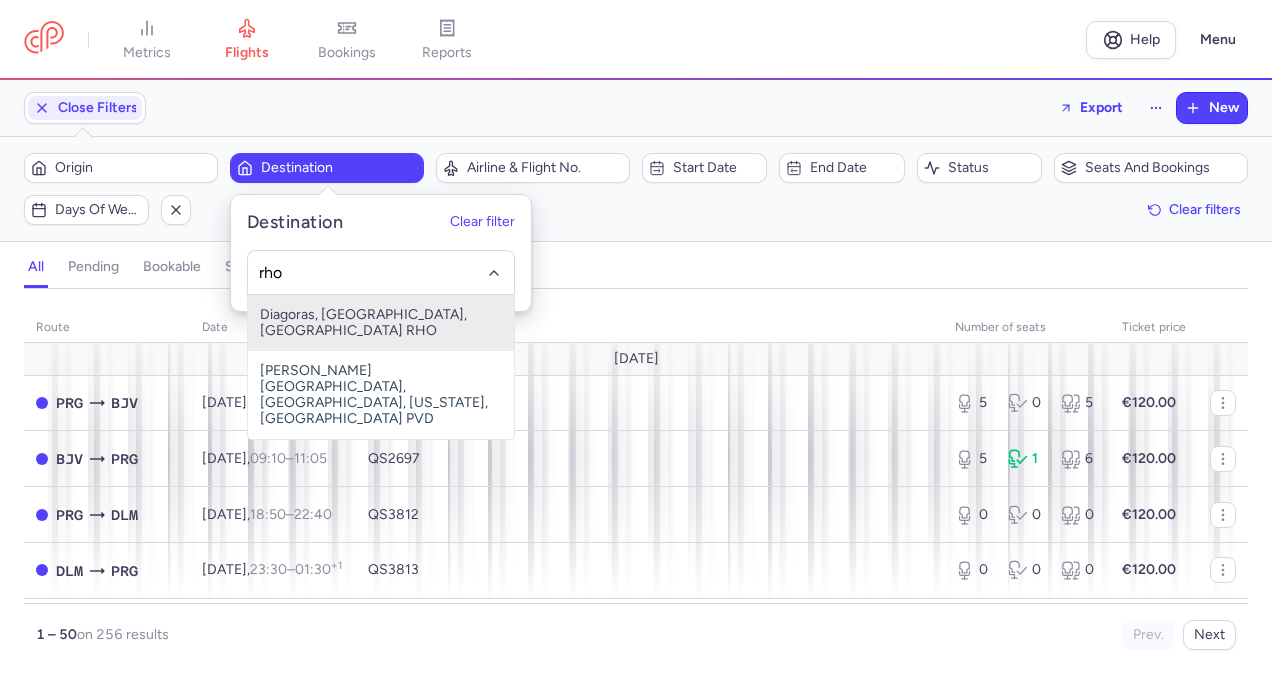 type on "rho¨" 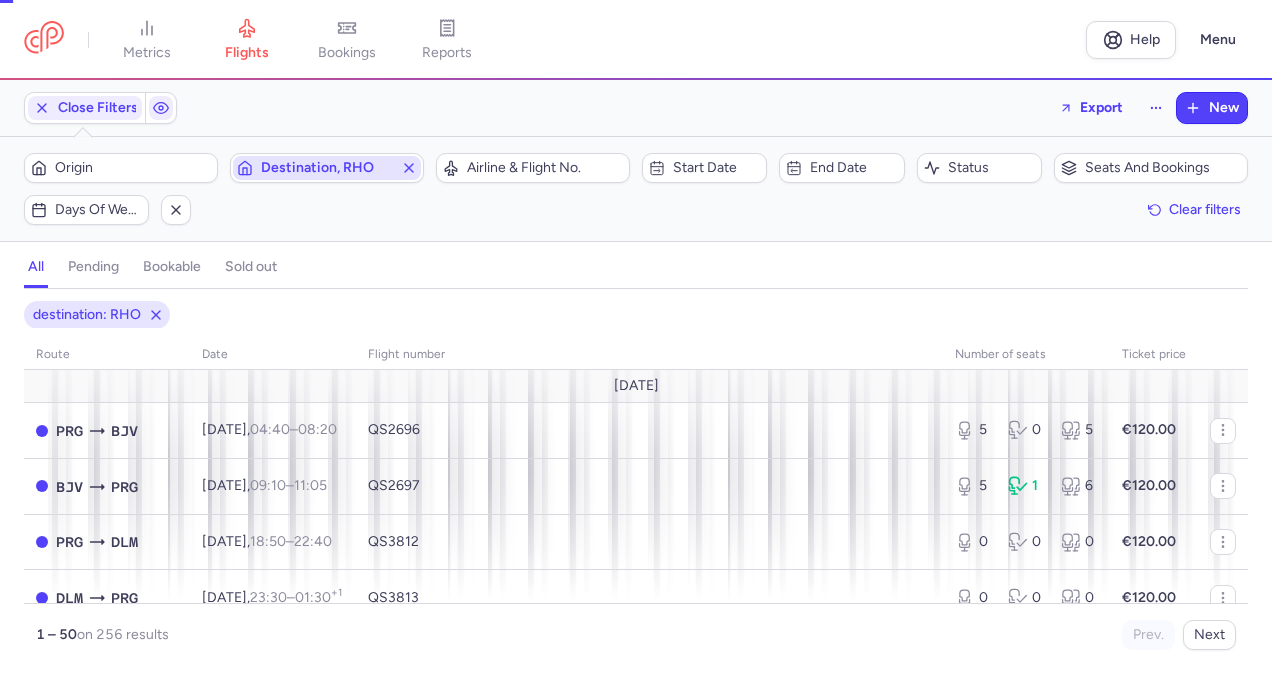 type 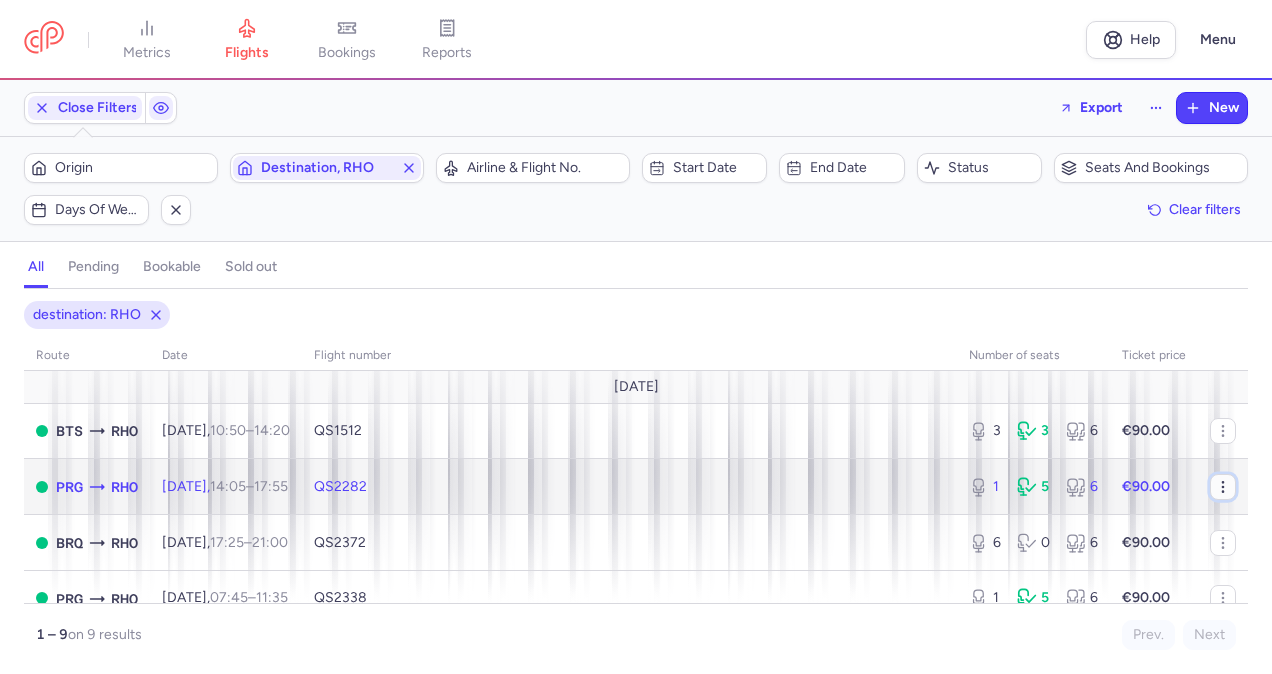 click 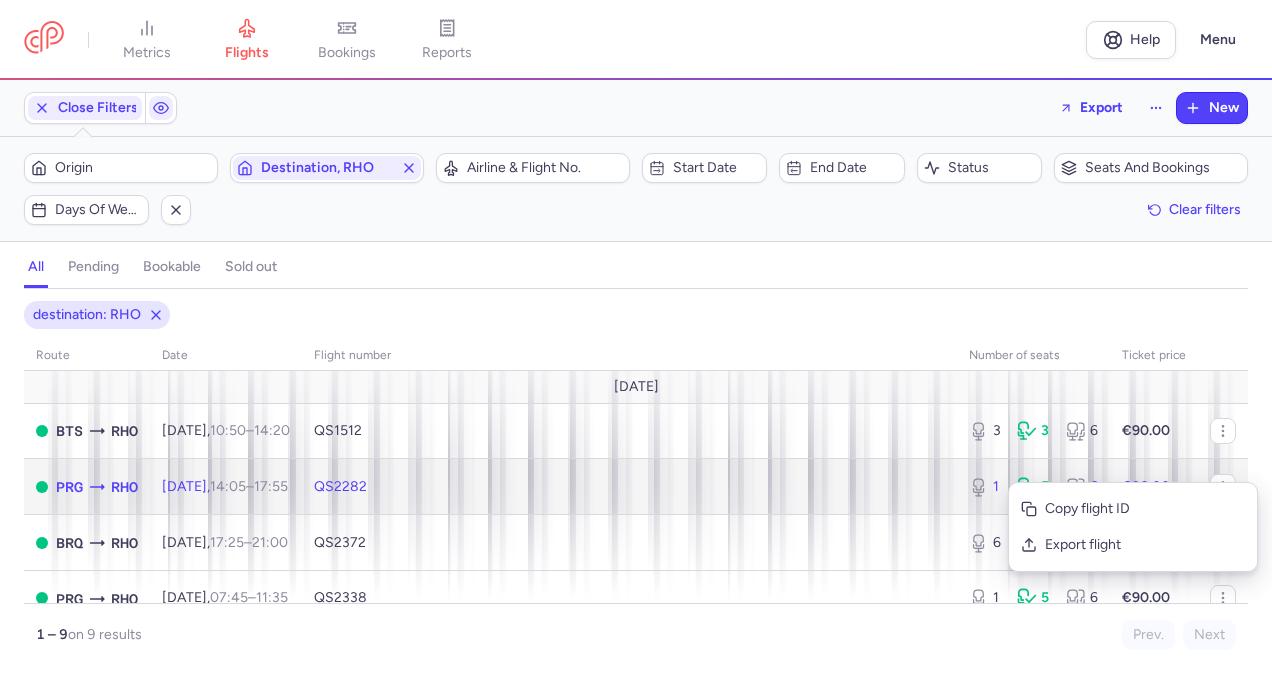 click on "1 5 6" at bounding box center (1033, 487) 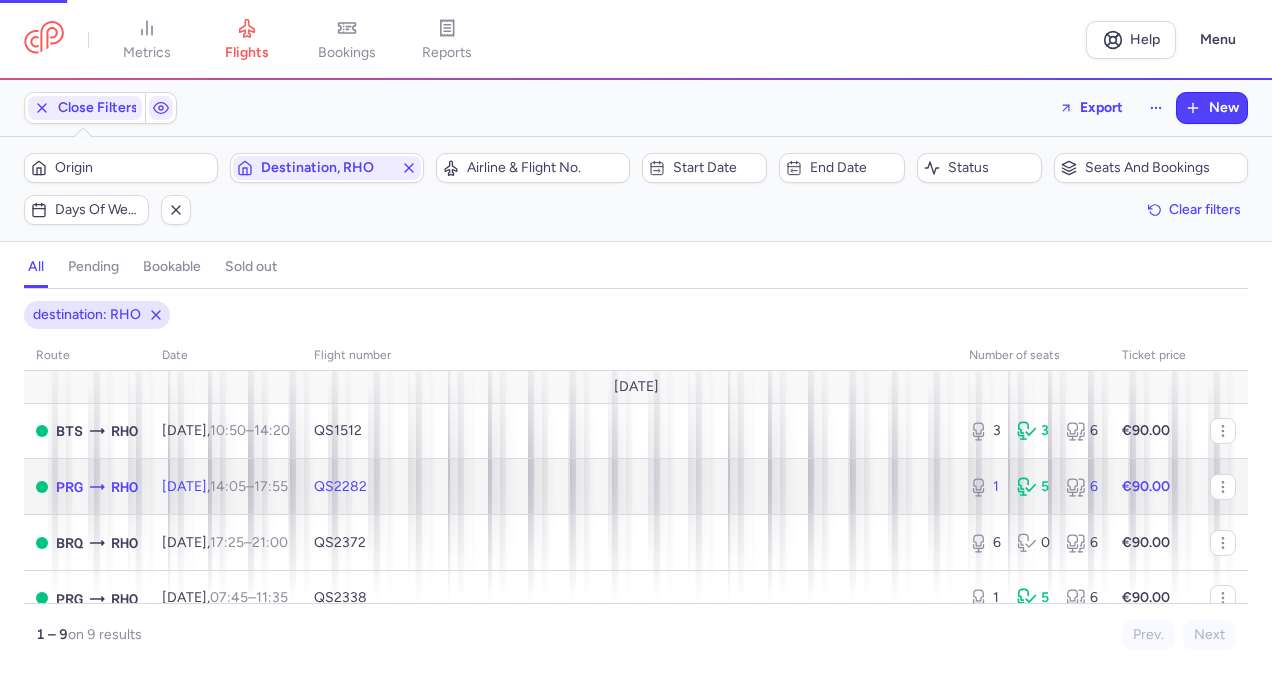 select on "days" 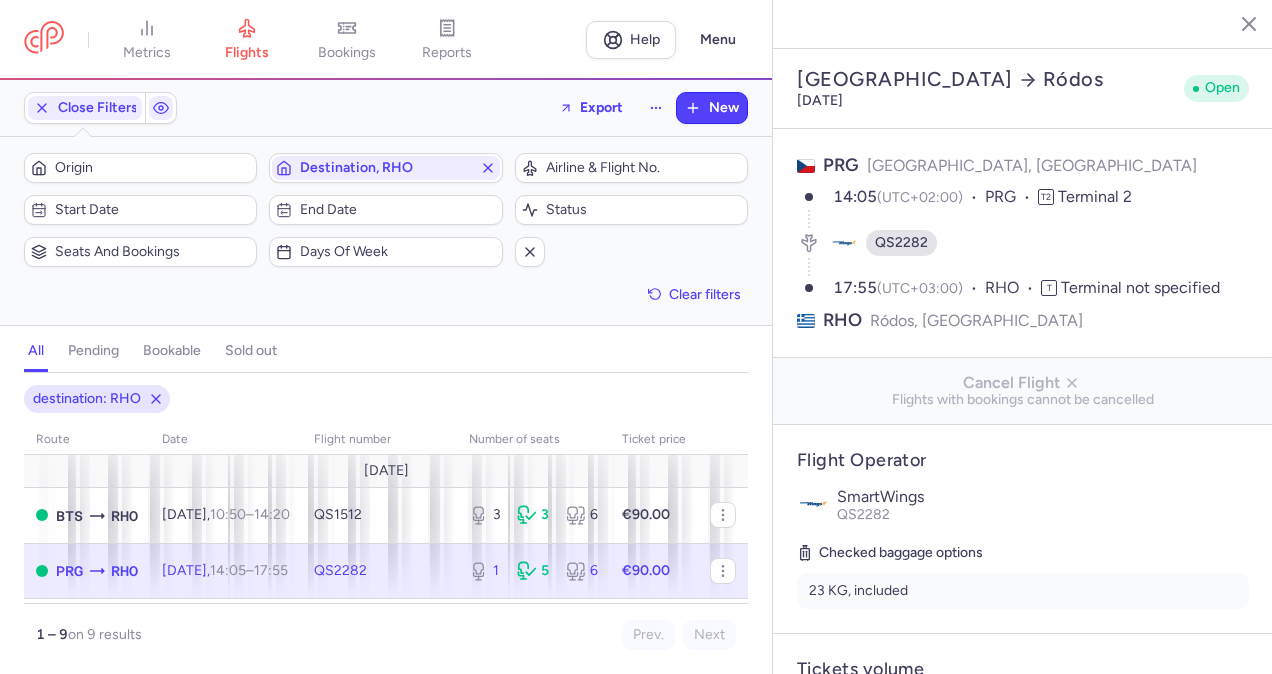 scroll, scrollTop: 589, scrollLeft: 0, axis: vertical 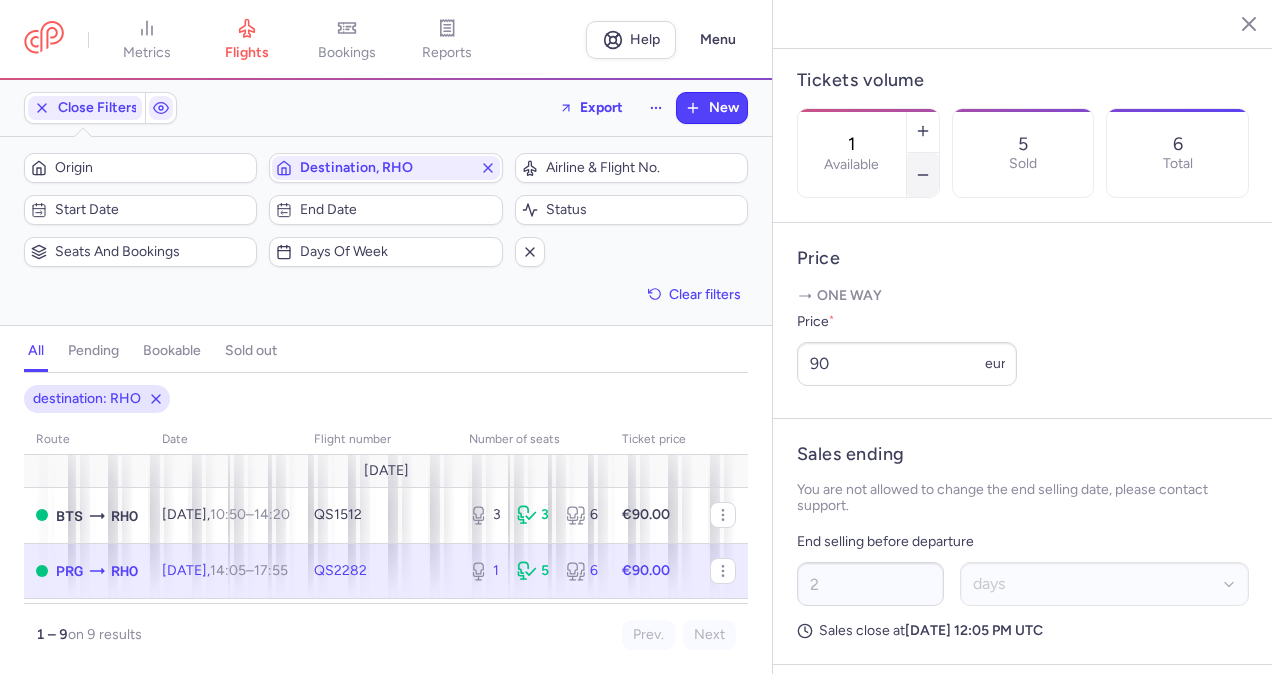 click 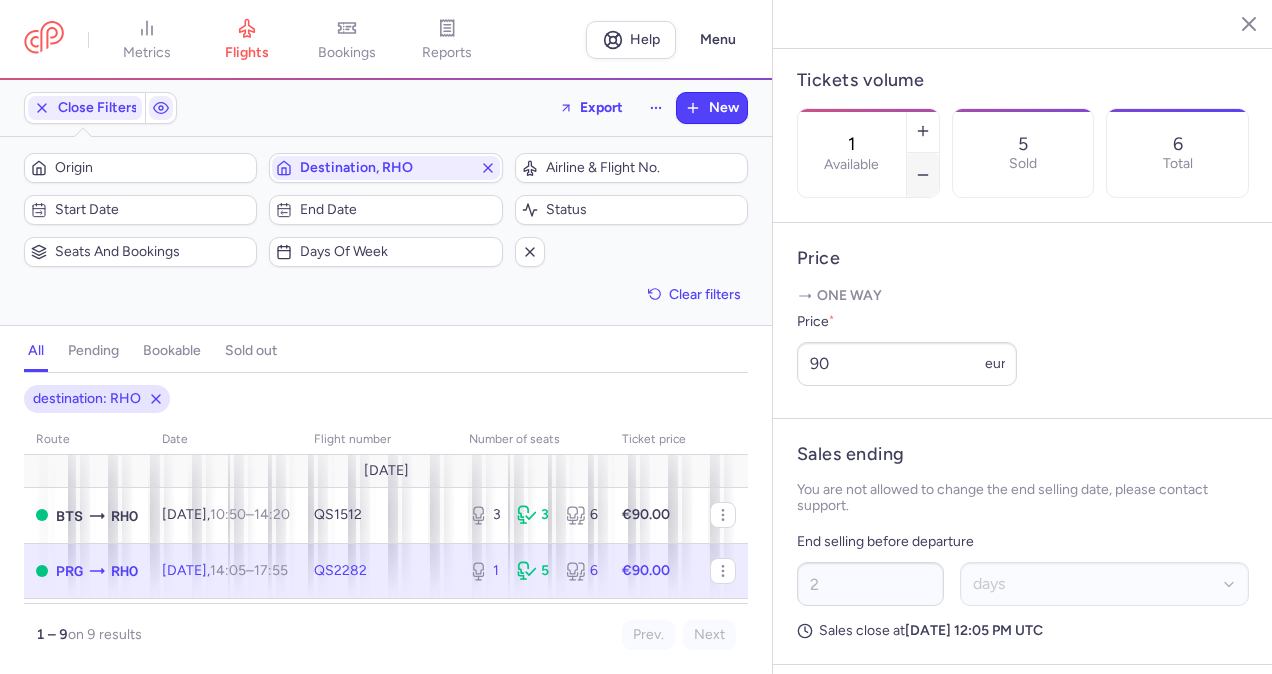 type on "0" 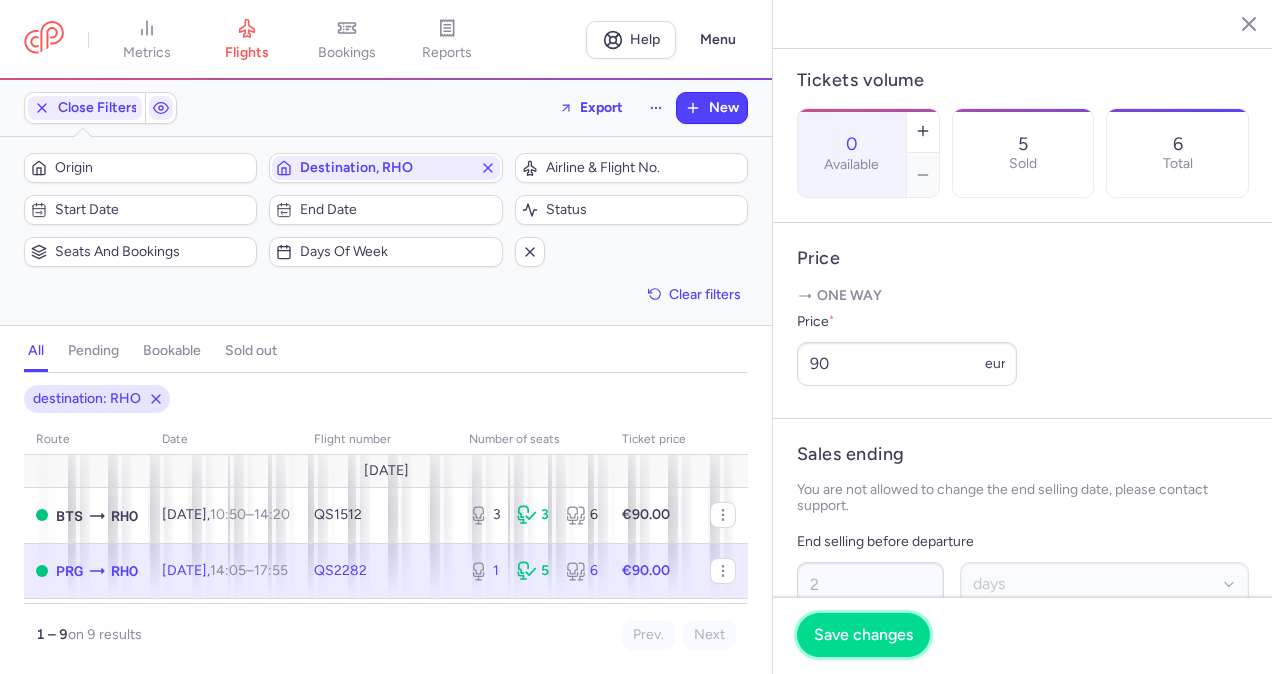 click on "Save changes" at bounding box center (863, 635) 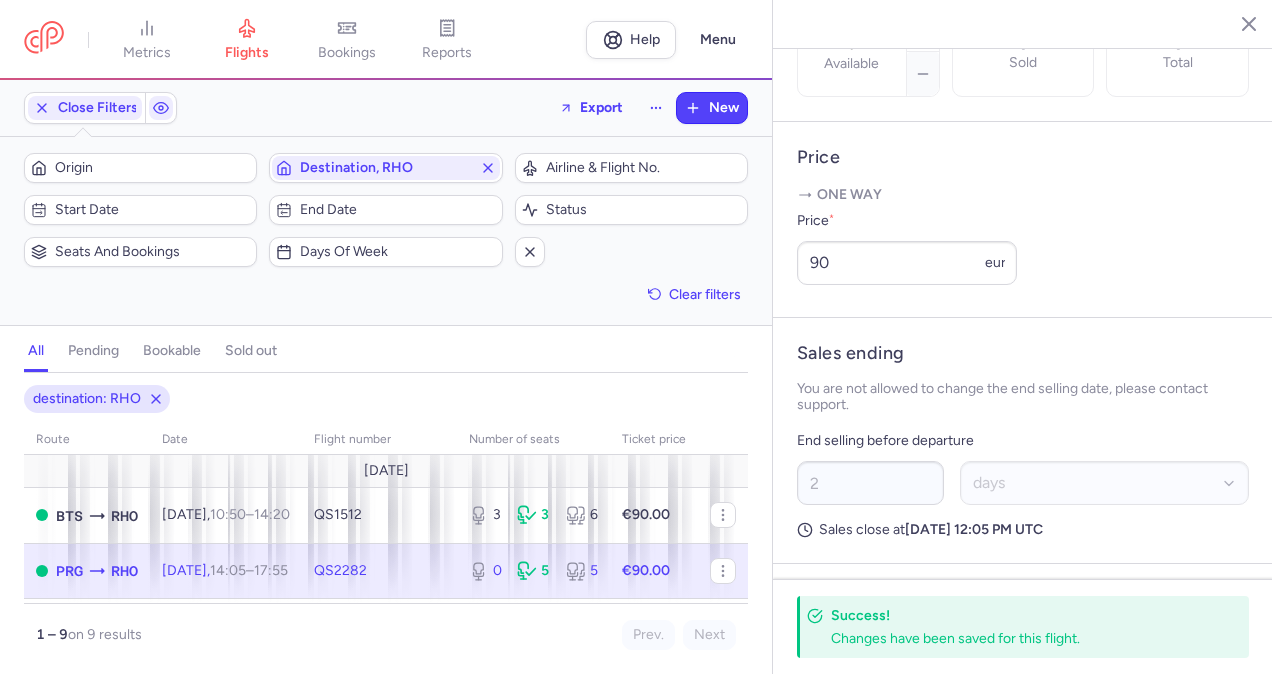 scroll, scrollTop: 709, scrollLeft: 0, axis: vertical 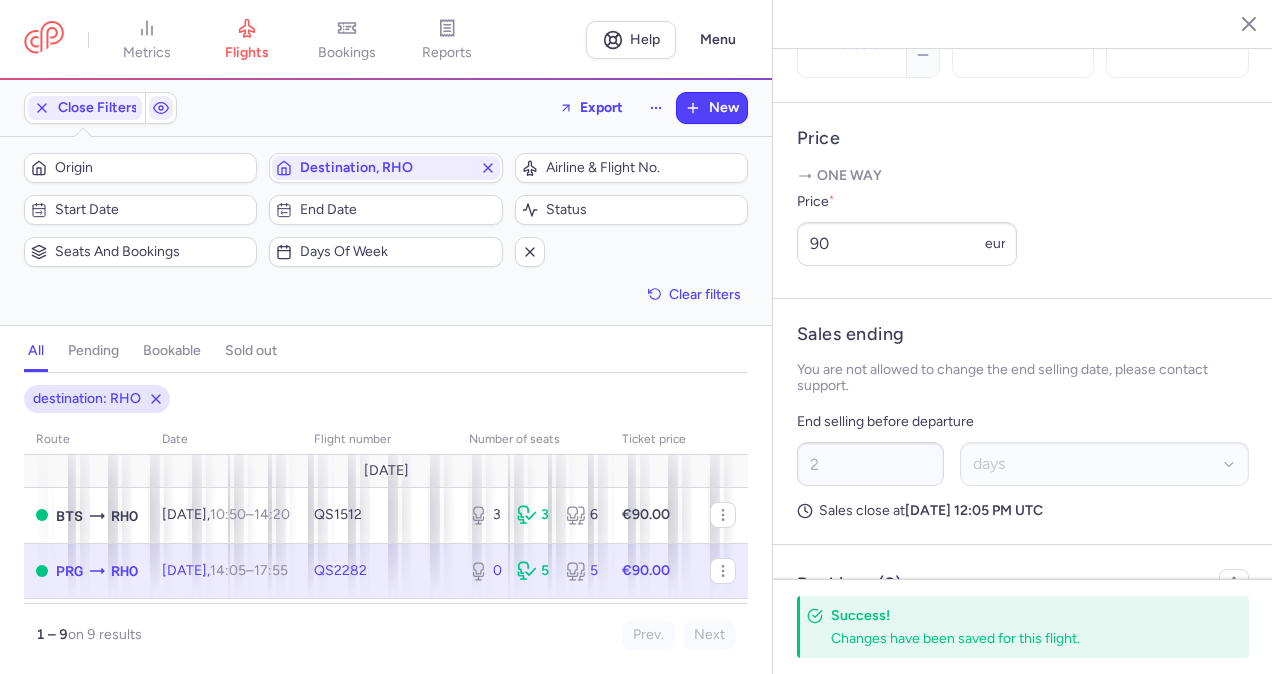 click 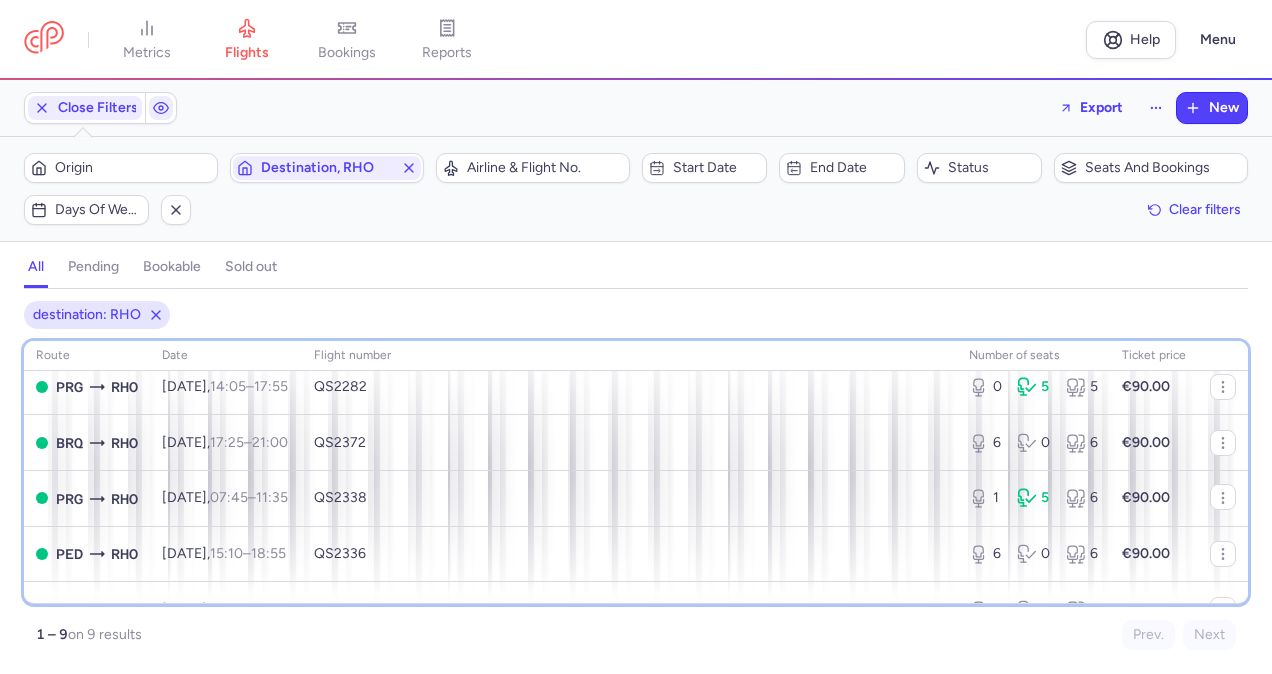 scroll, scrollTop: 106, scrollLeft: 0, axis: vertical 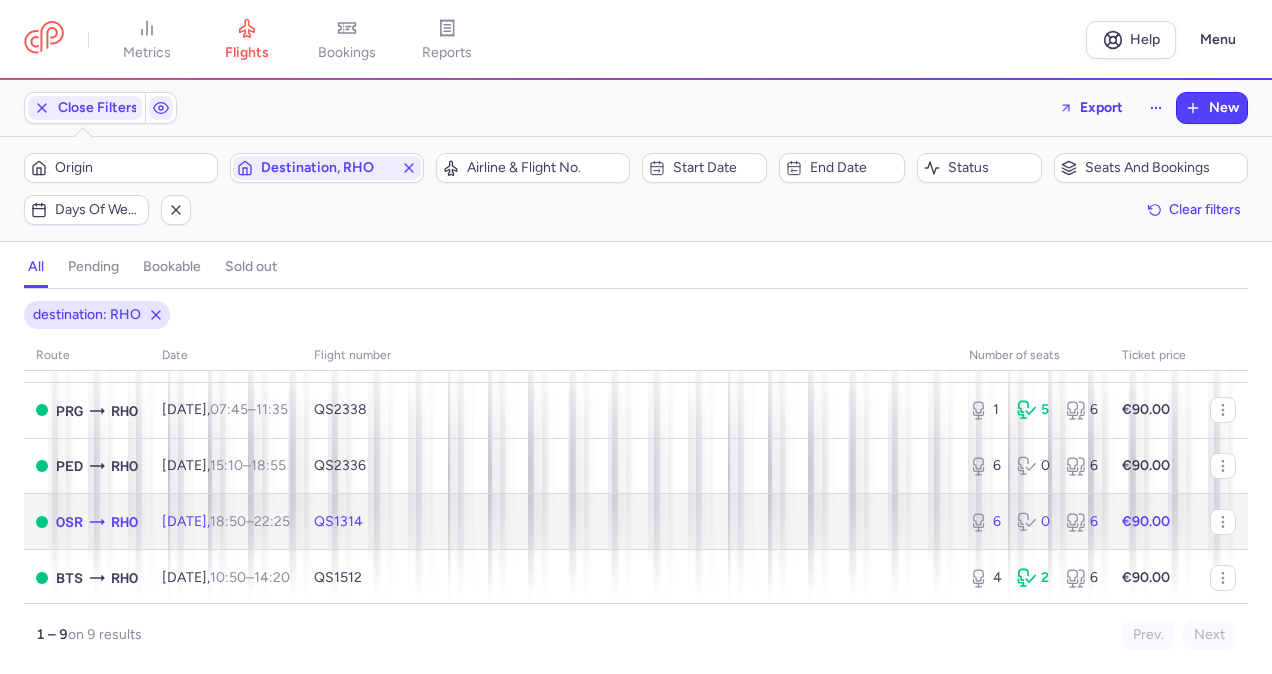 click 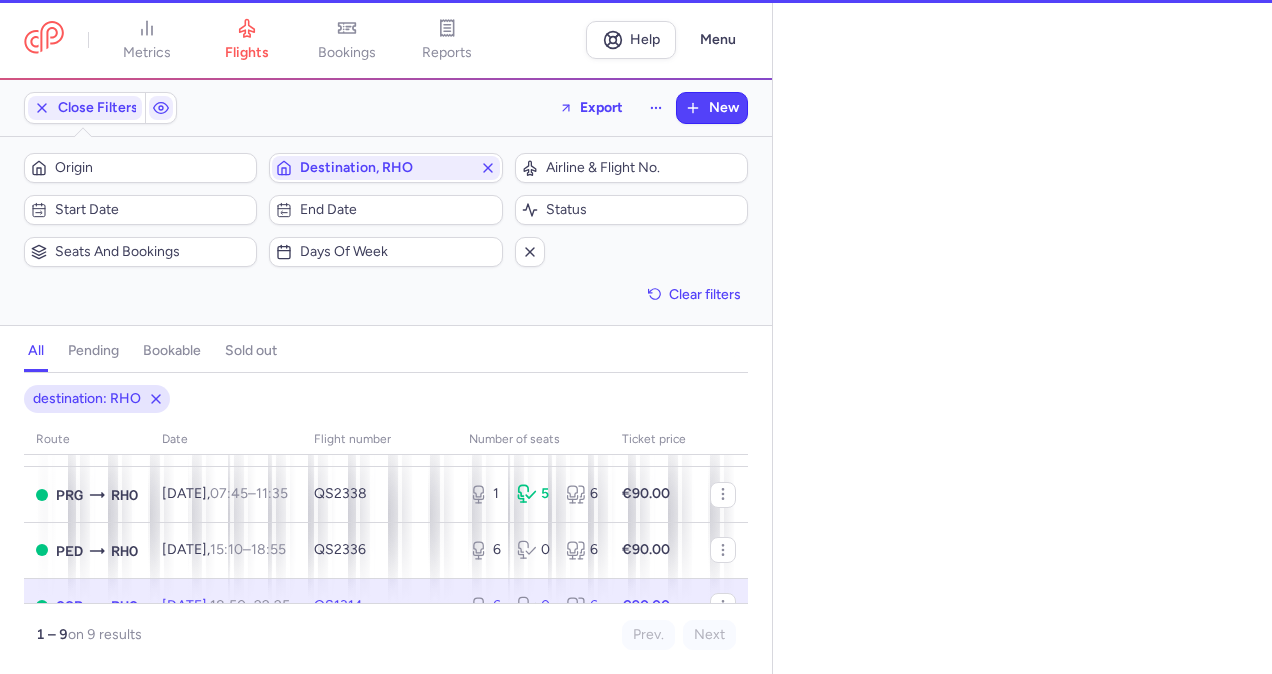 select on "days" 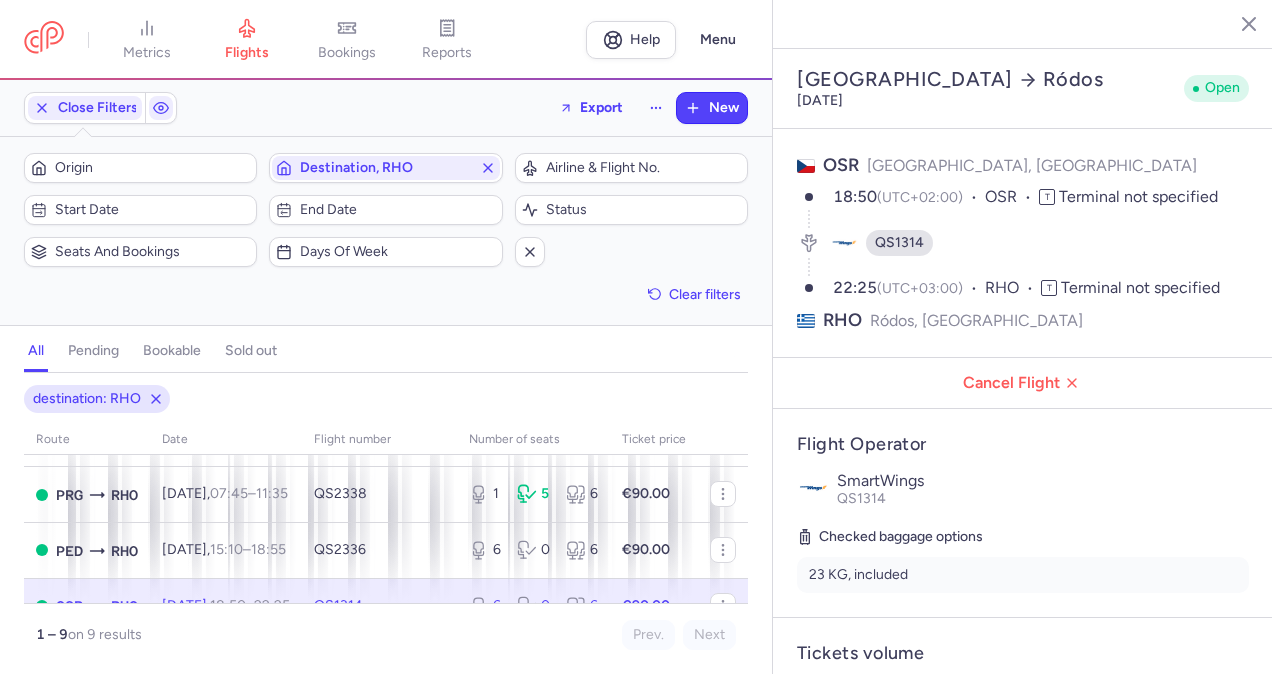 scroll, scrollTop: 589, scrollLeft: 0, axis: vertical 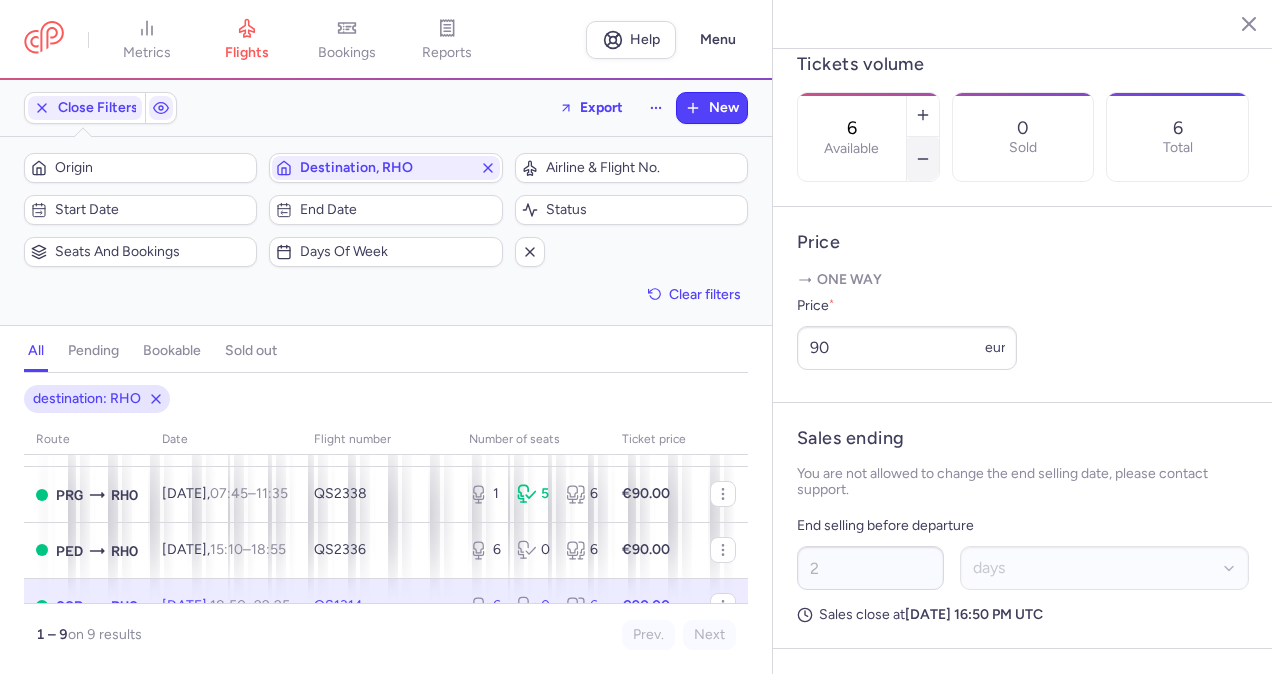 click 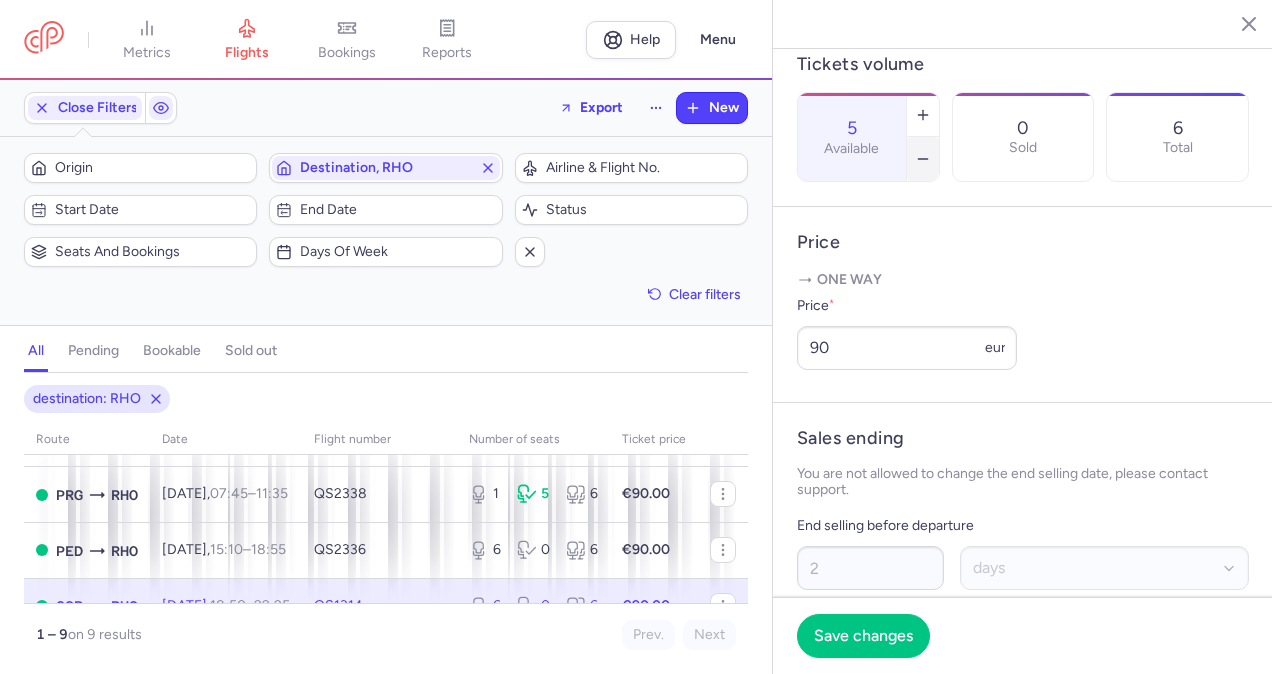 click 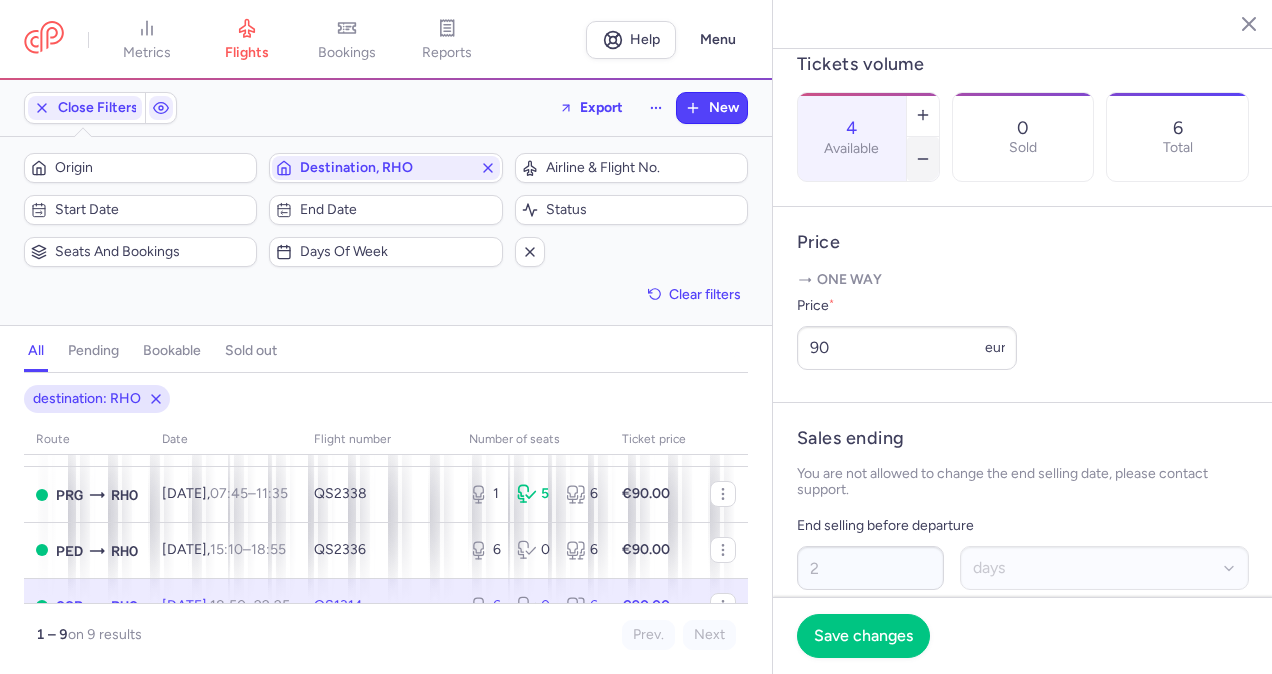 click 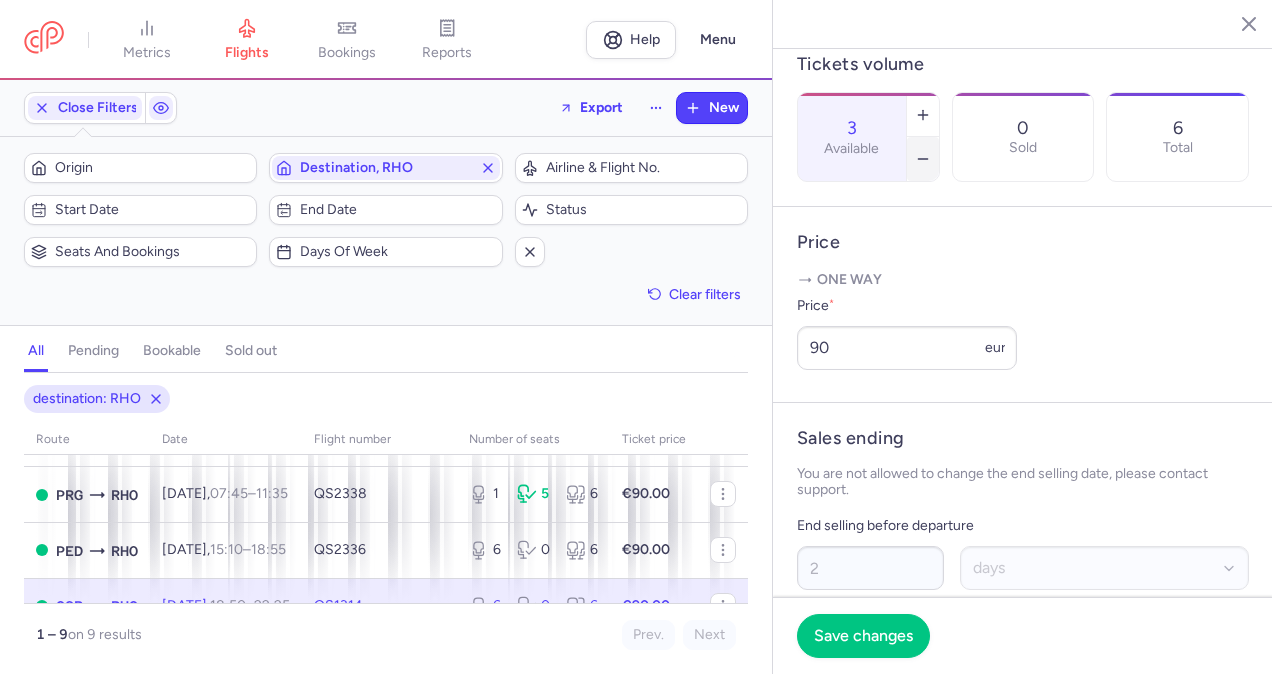 click 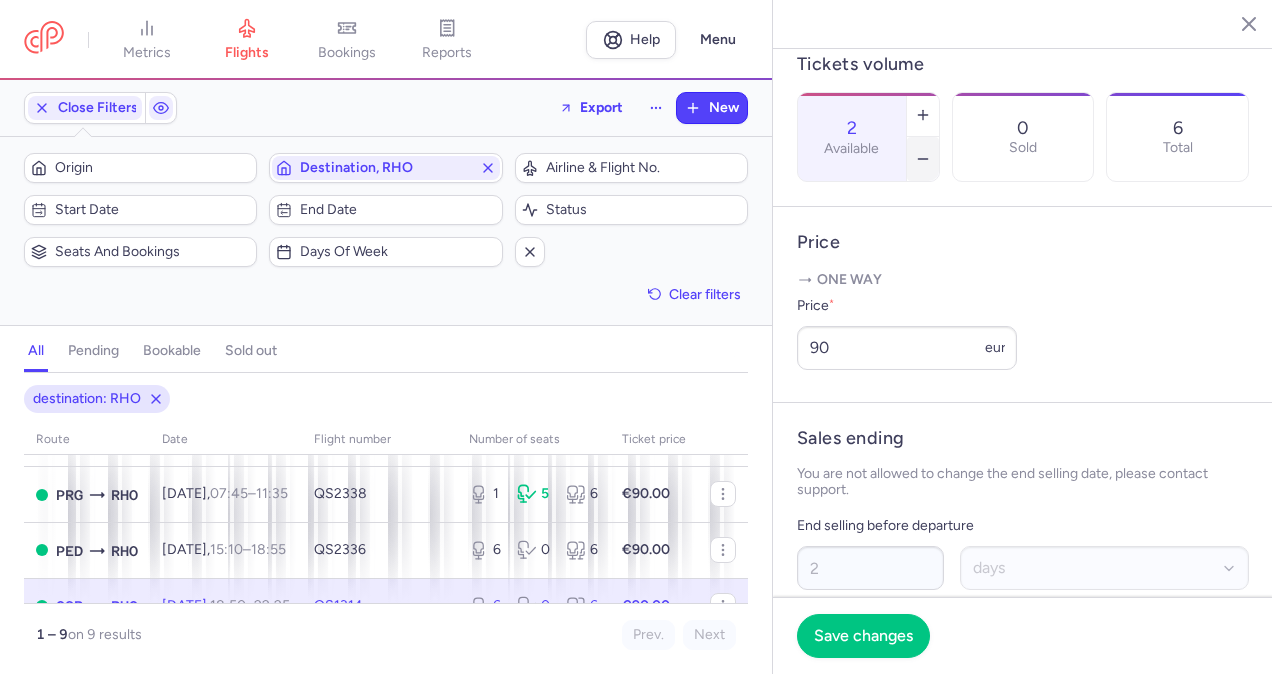 click 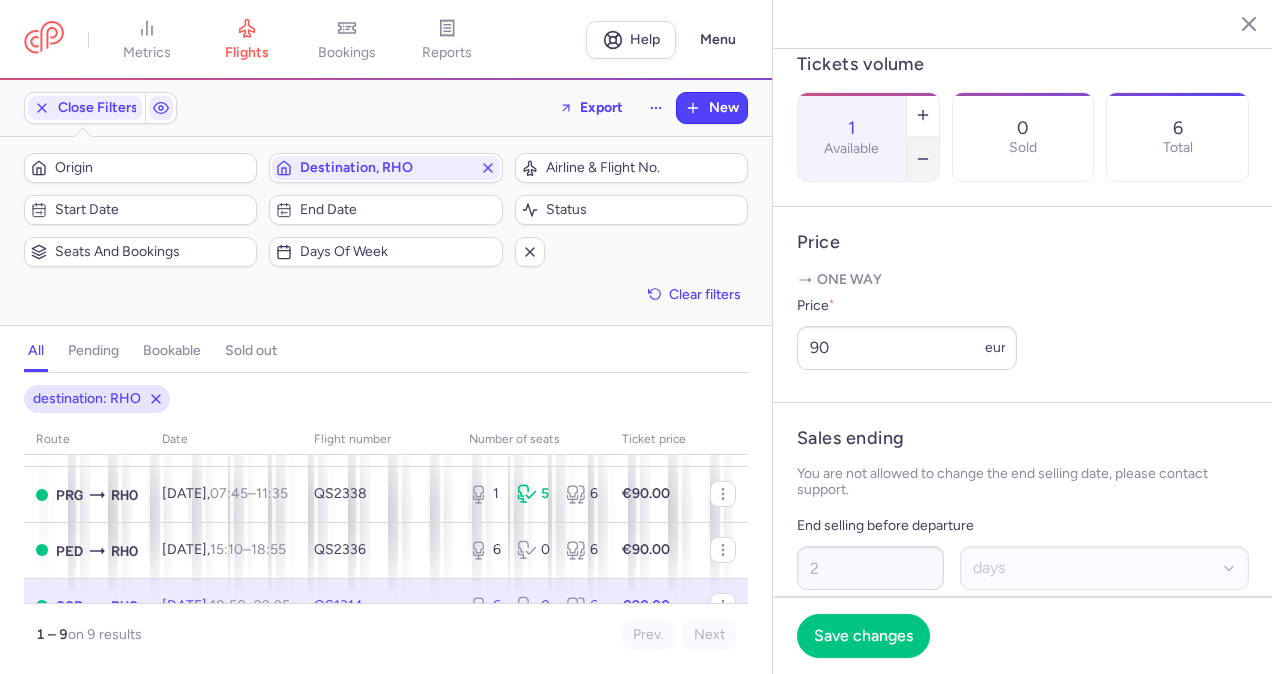 click 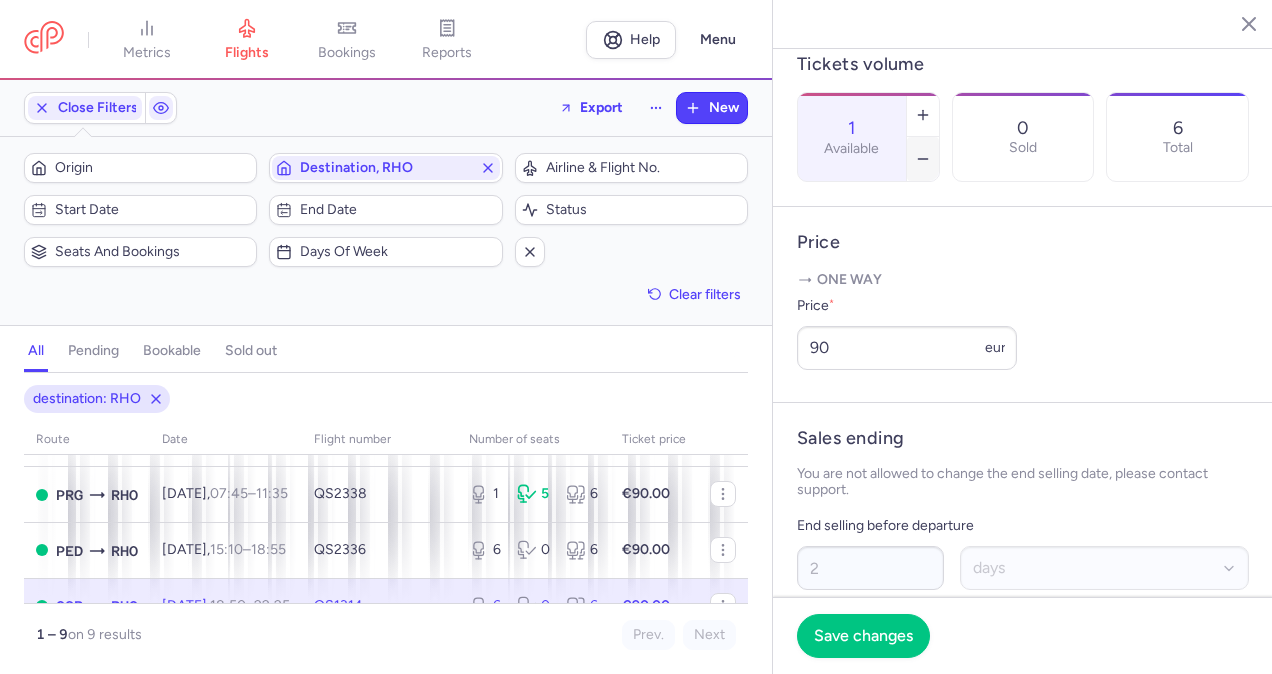 type on "0" 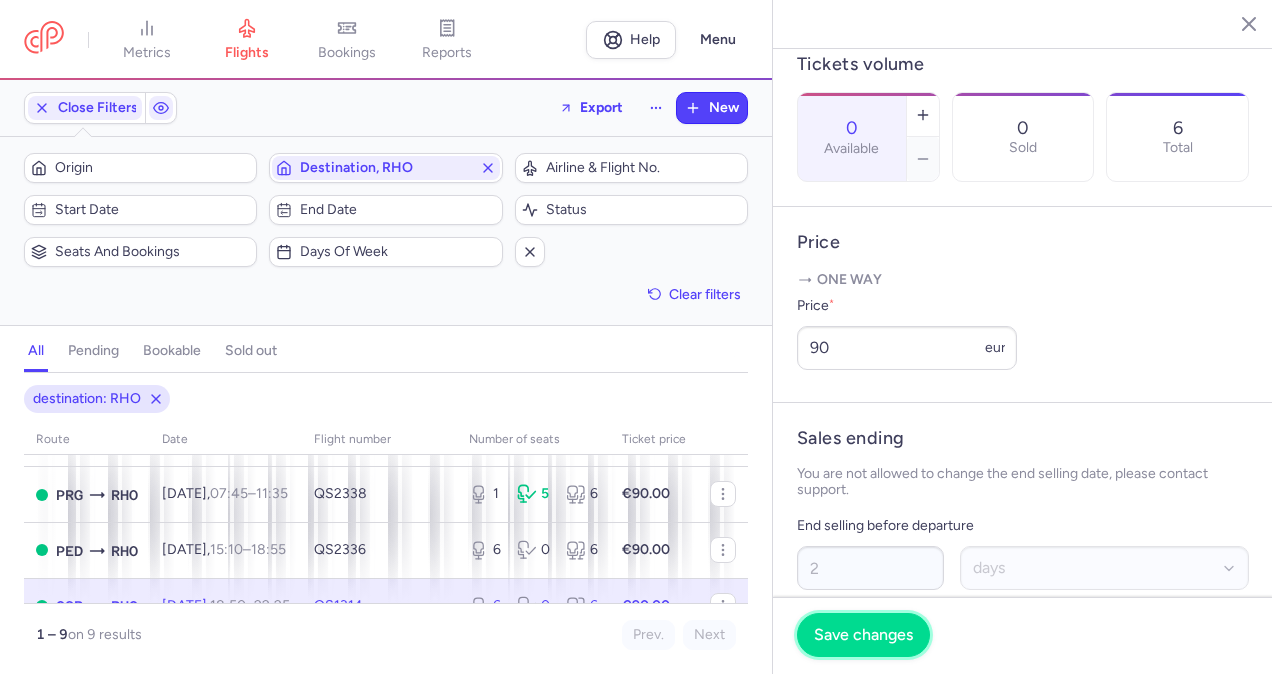 click on "Save changes" at bounding box center [863, 635] 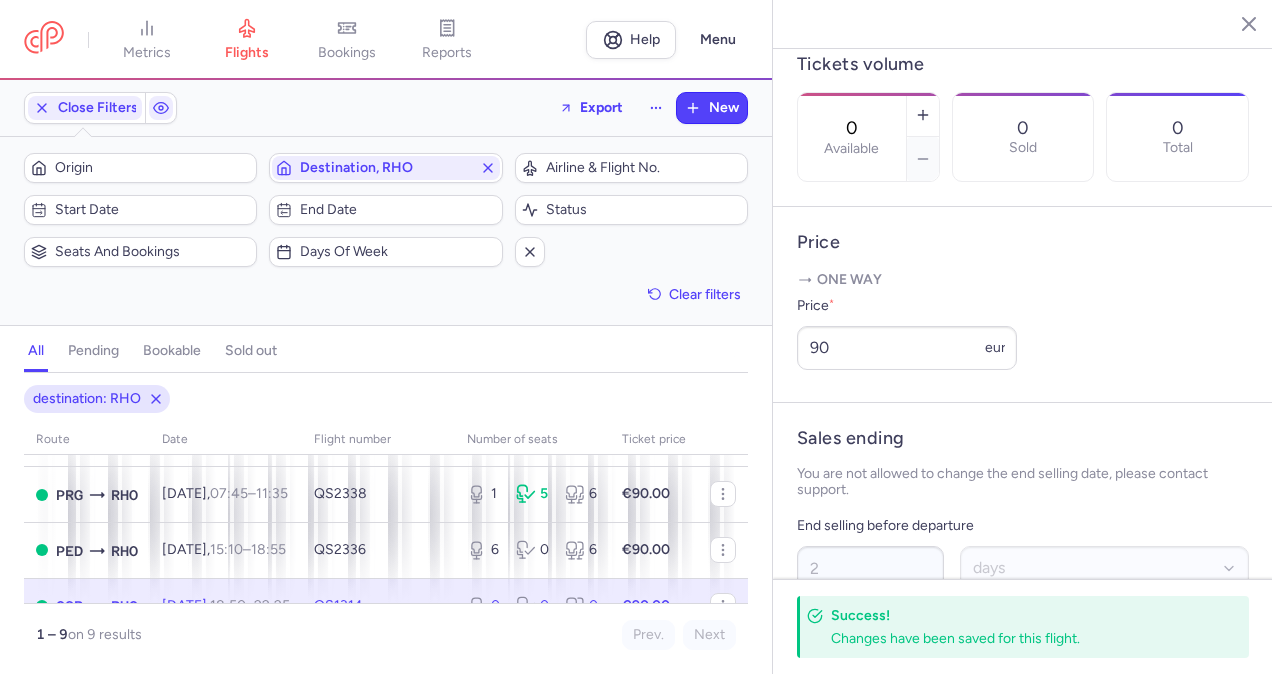 click on "Clear filters" 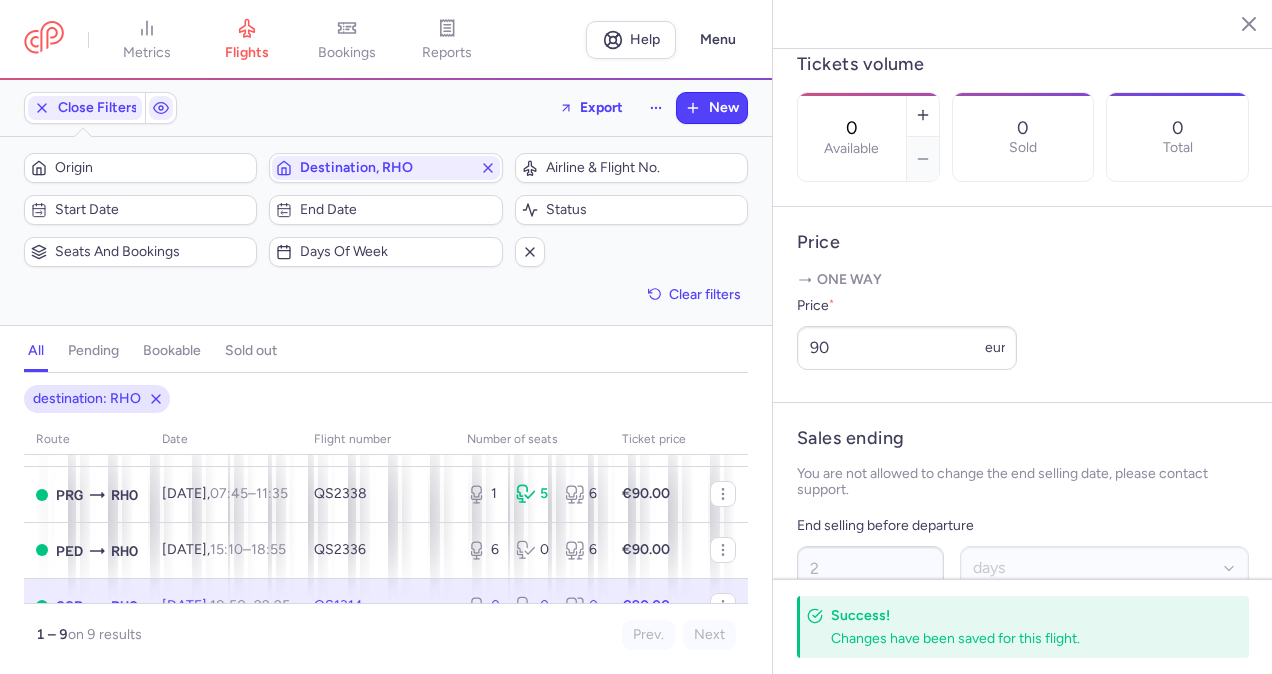 click 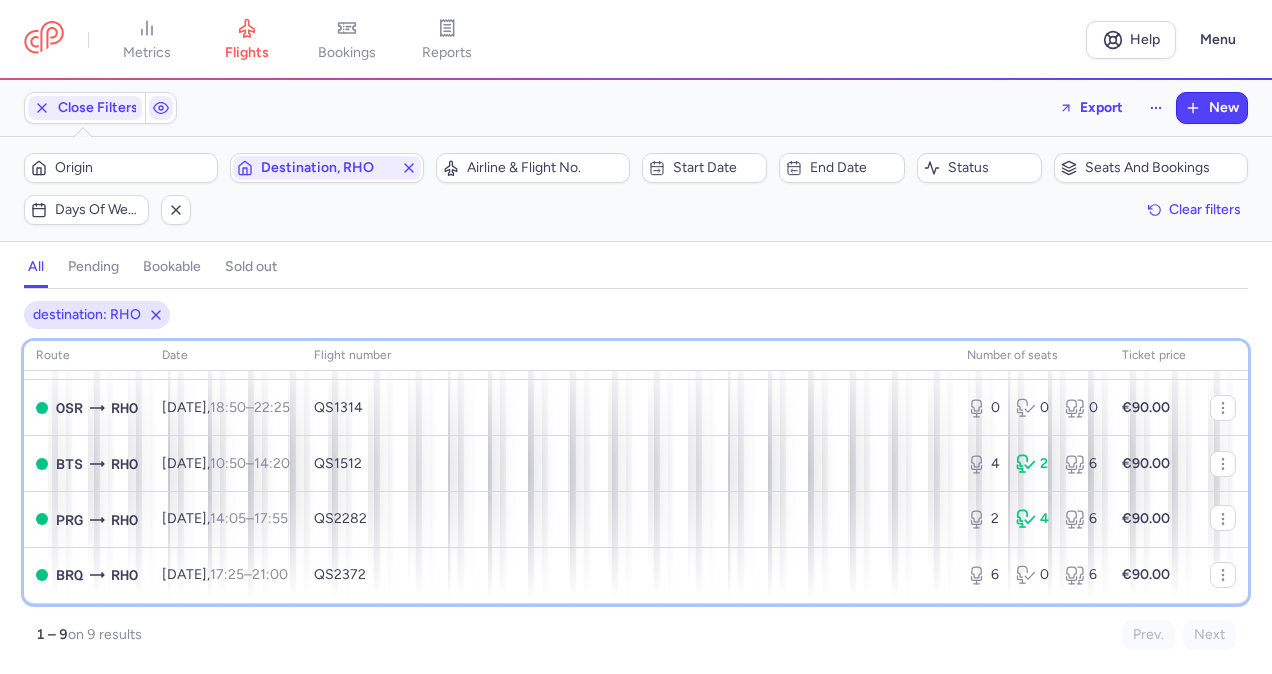 scroll, scrollTop: 308, scrollLeft: 0, axis: vertical 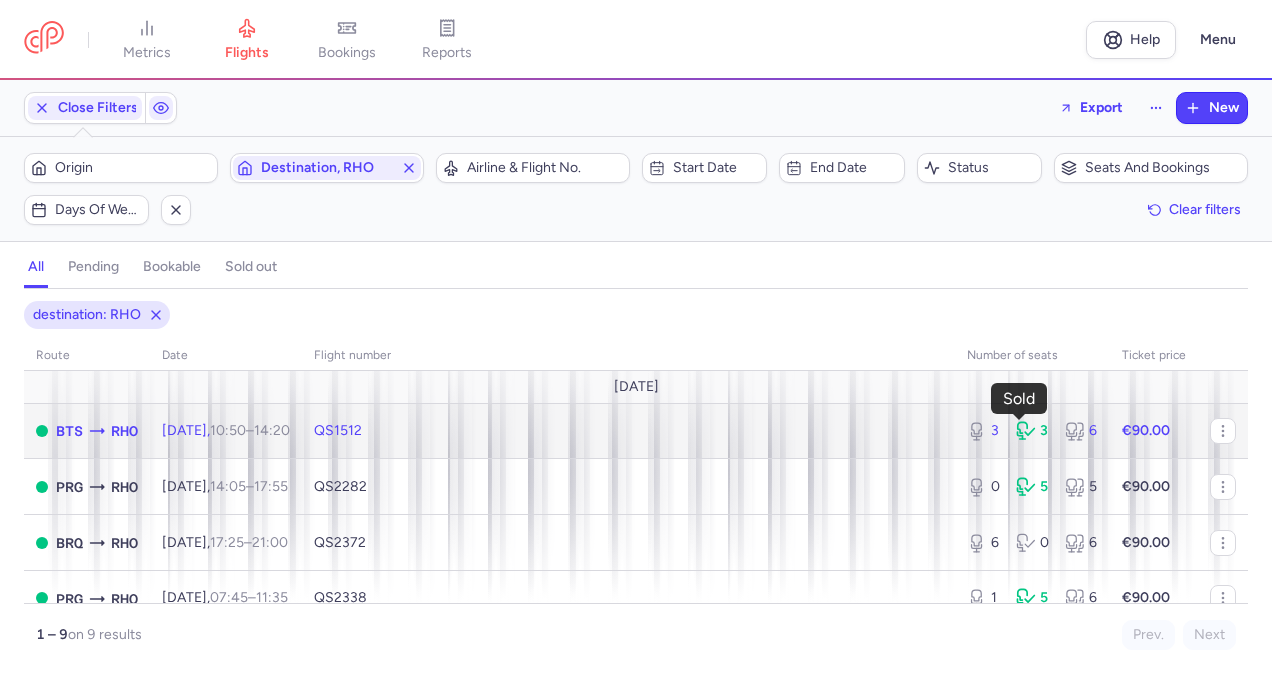 click on "3" at bounding box center [1032, 431] 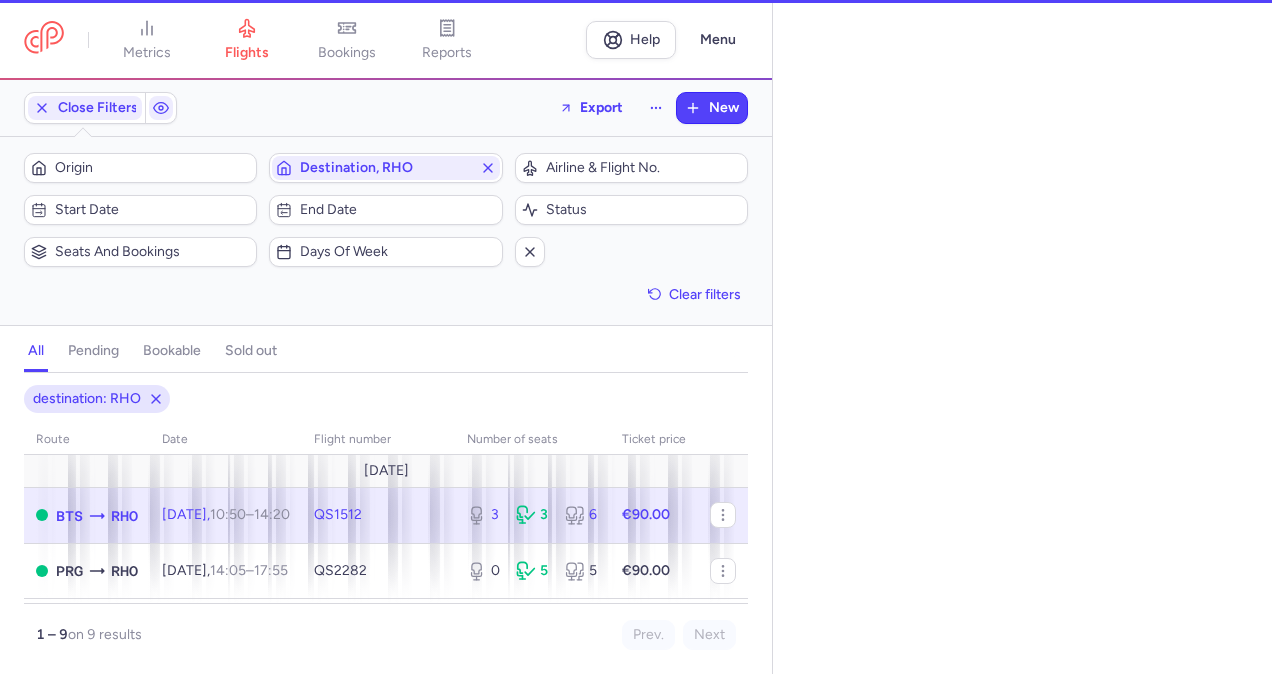 select on "days" 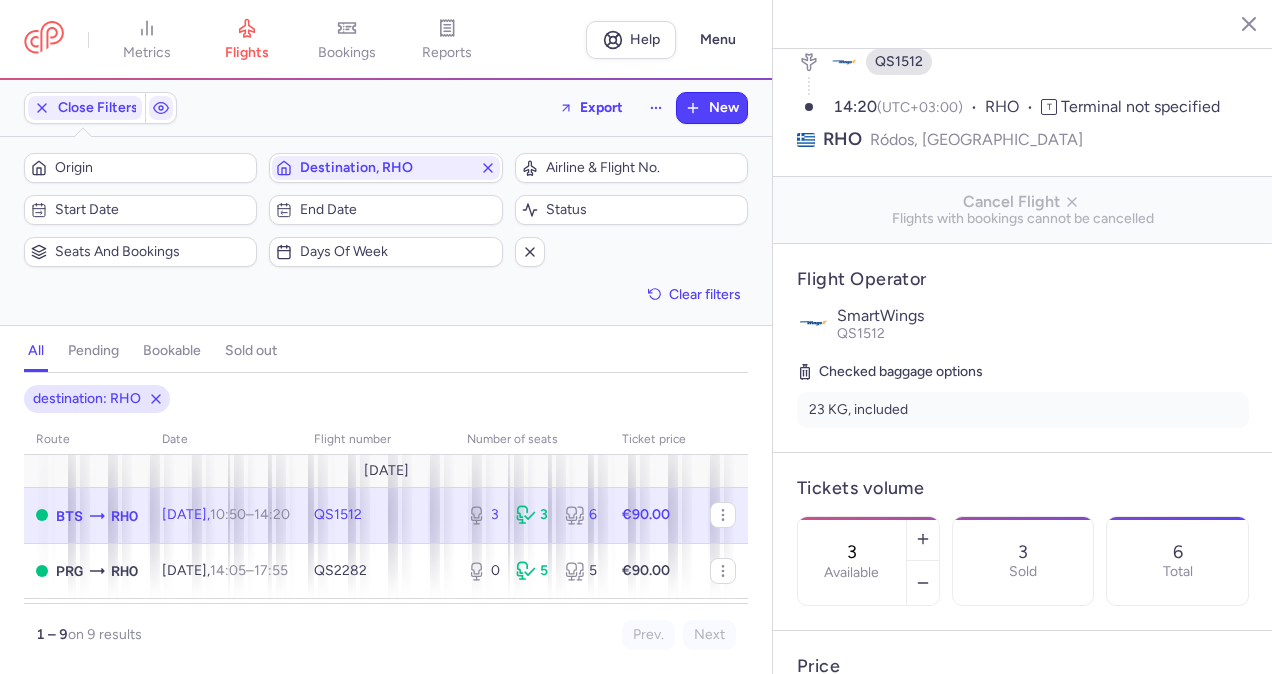 scroll, scrollTop: 200, scrollLeft: 0, axis: vertical 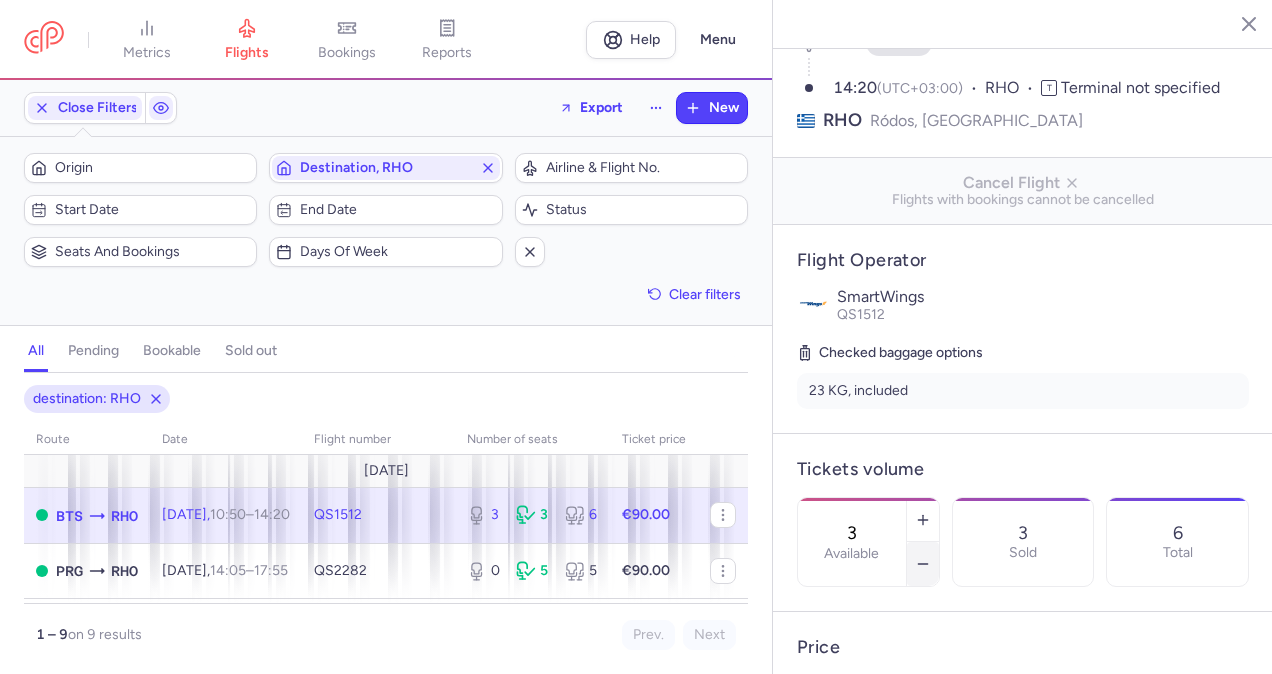 click 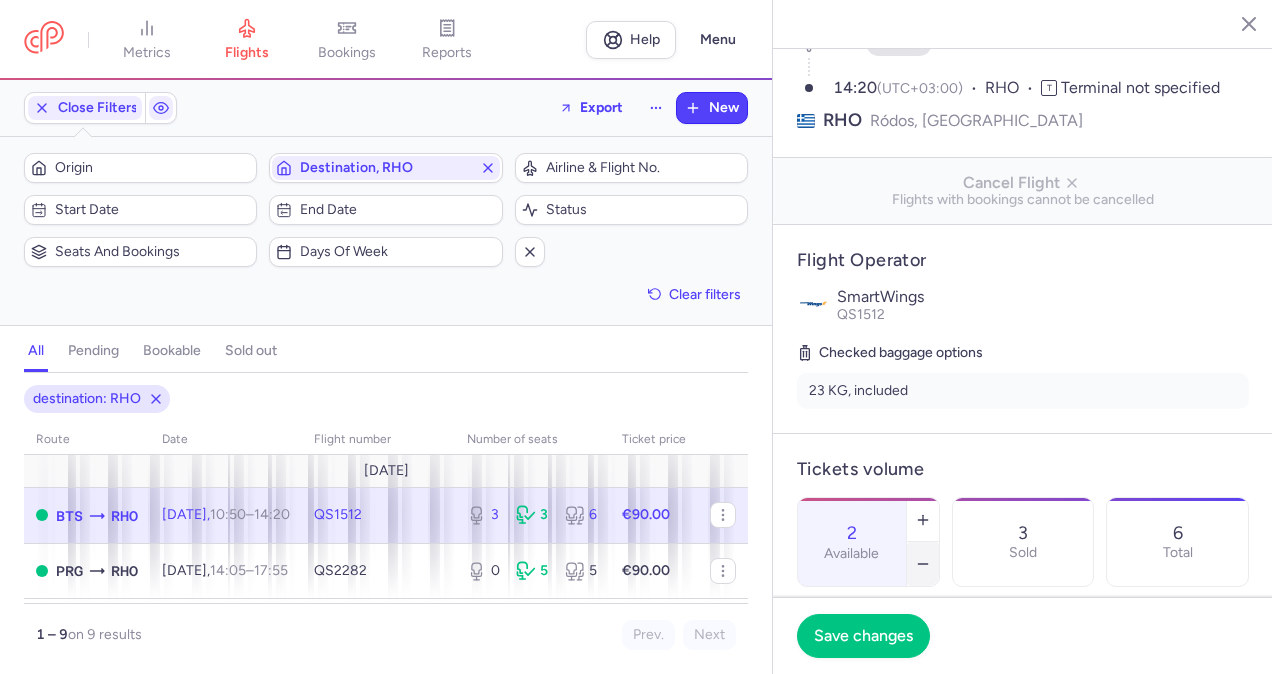 click 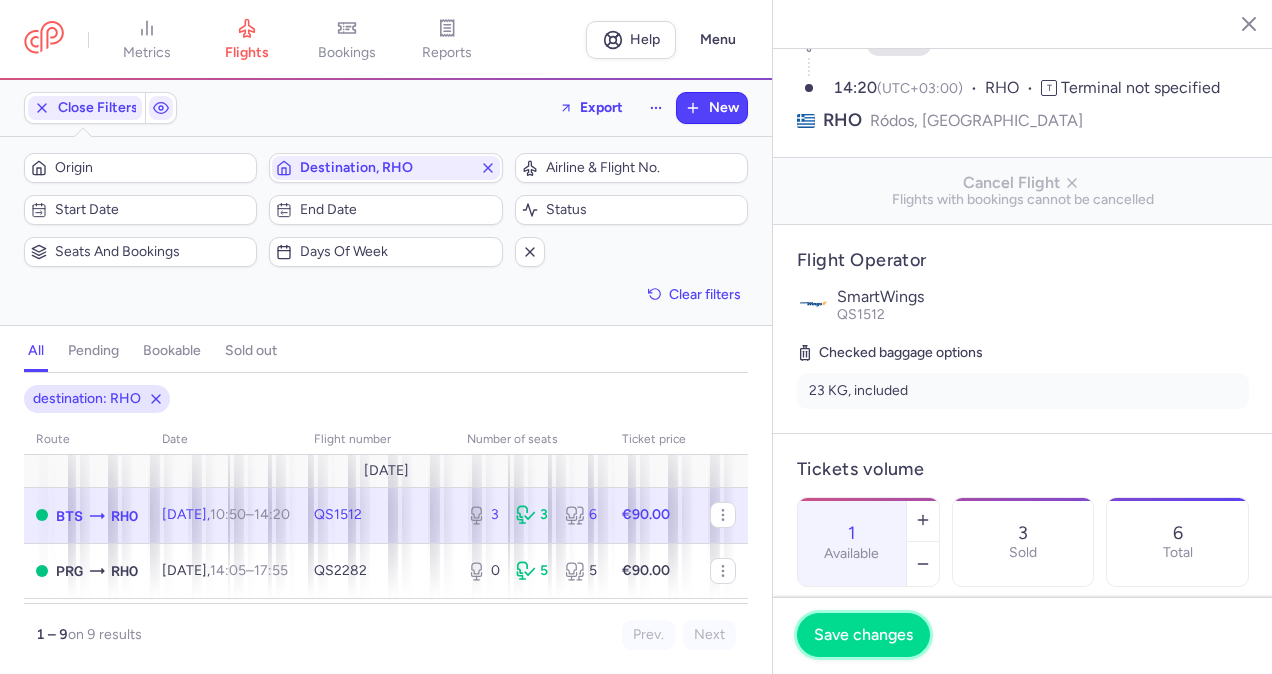 click on "Save changes" at bounding box center [863, 635] 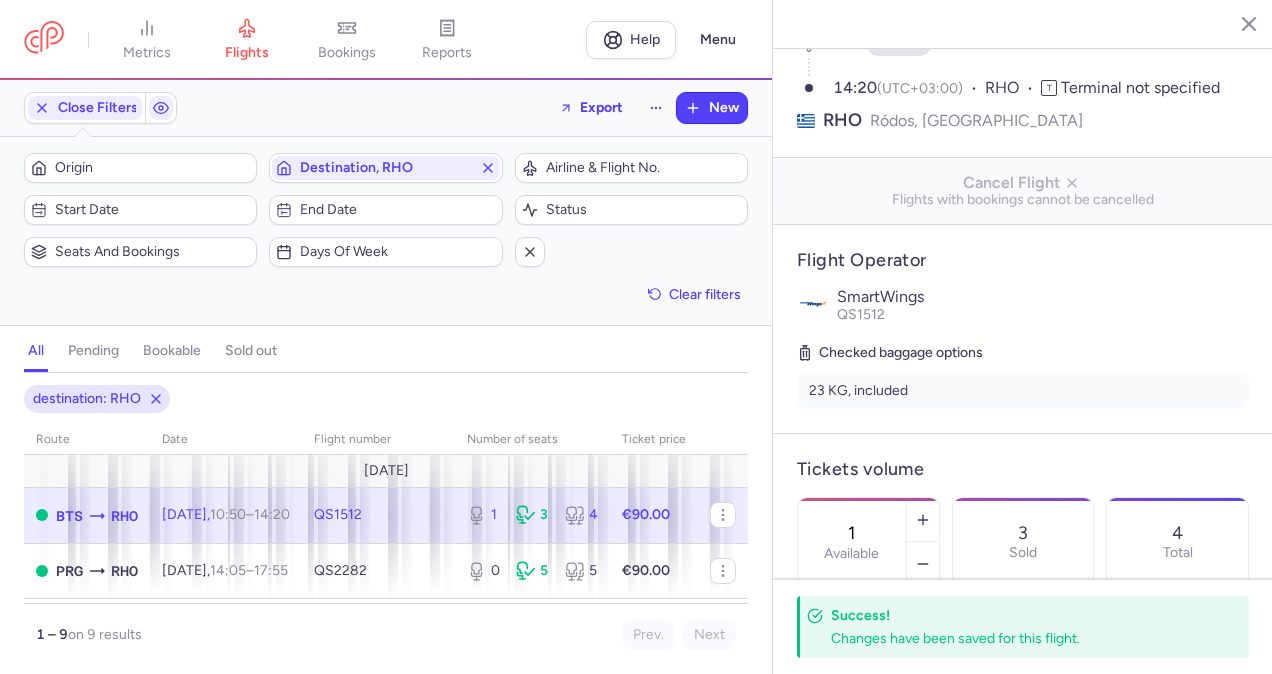 click 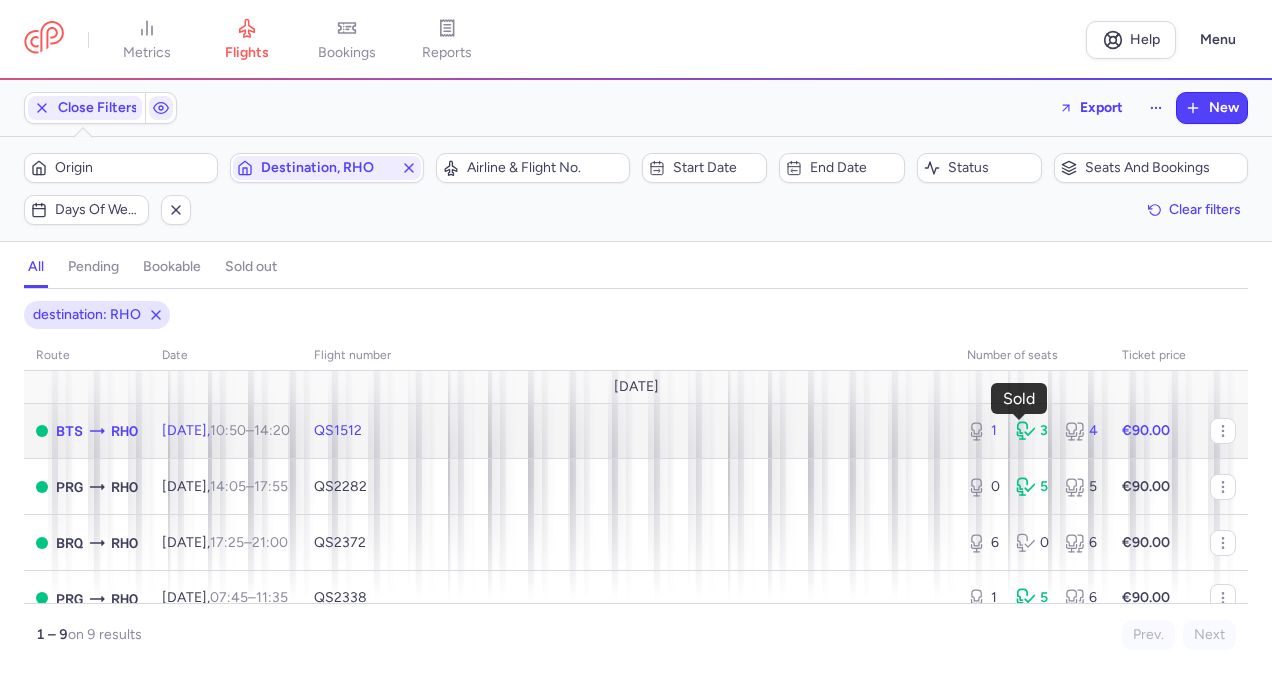 click on "3" at bounding box center (1032, 431) 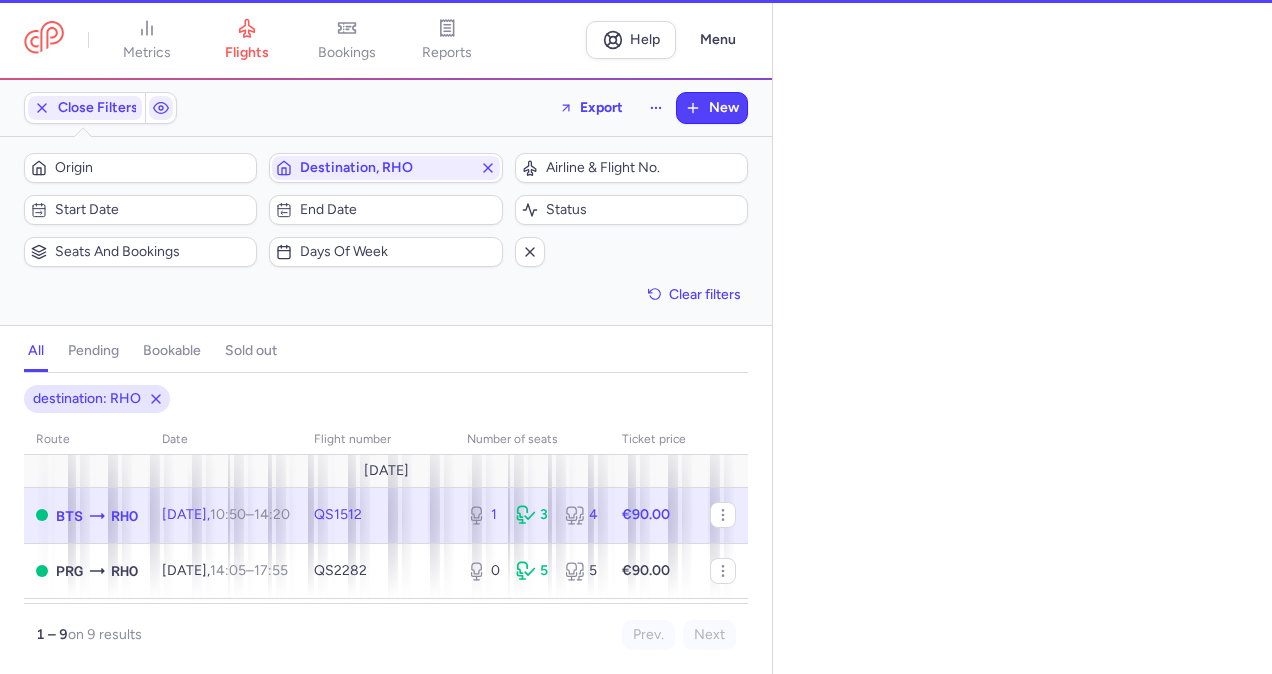 select on "days" 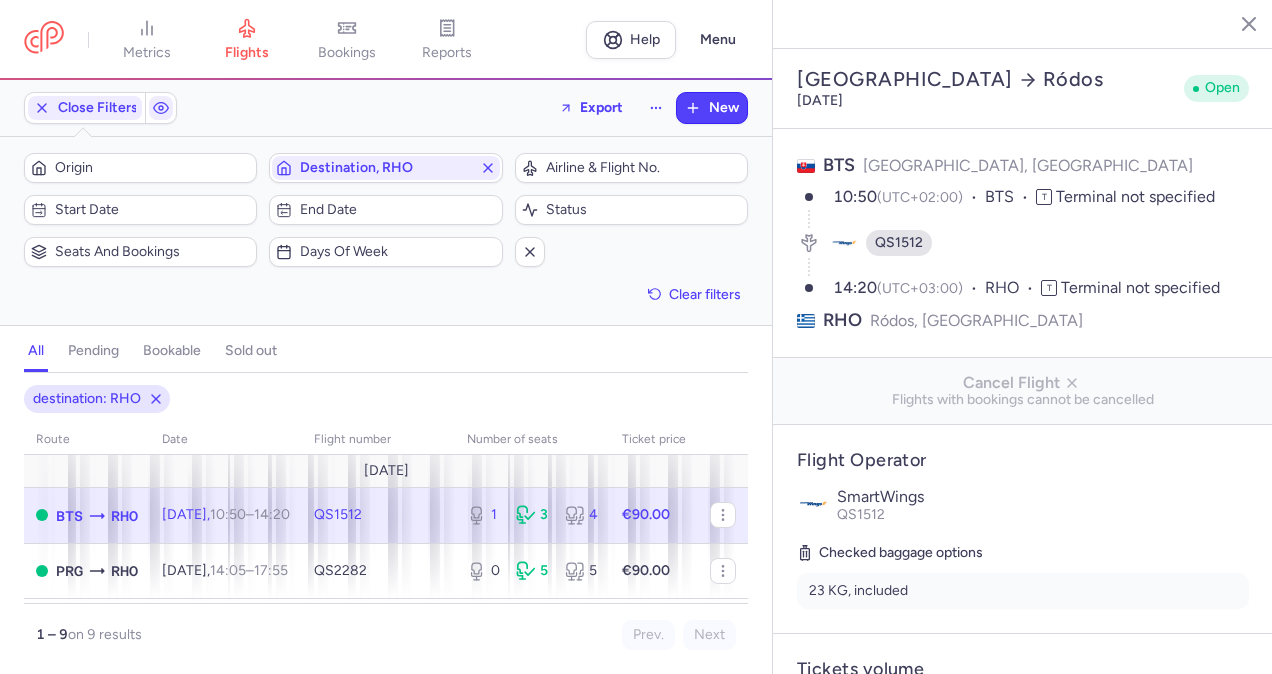 scroll, scrollTop: 589, scrollLeft: 0, axis: vertical 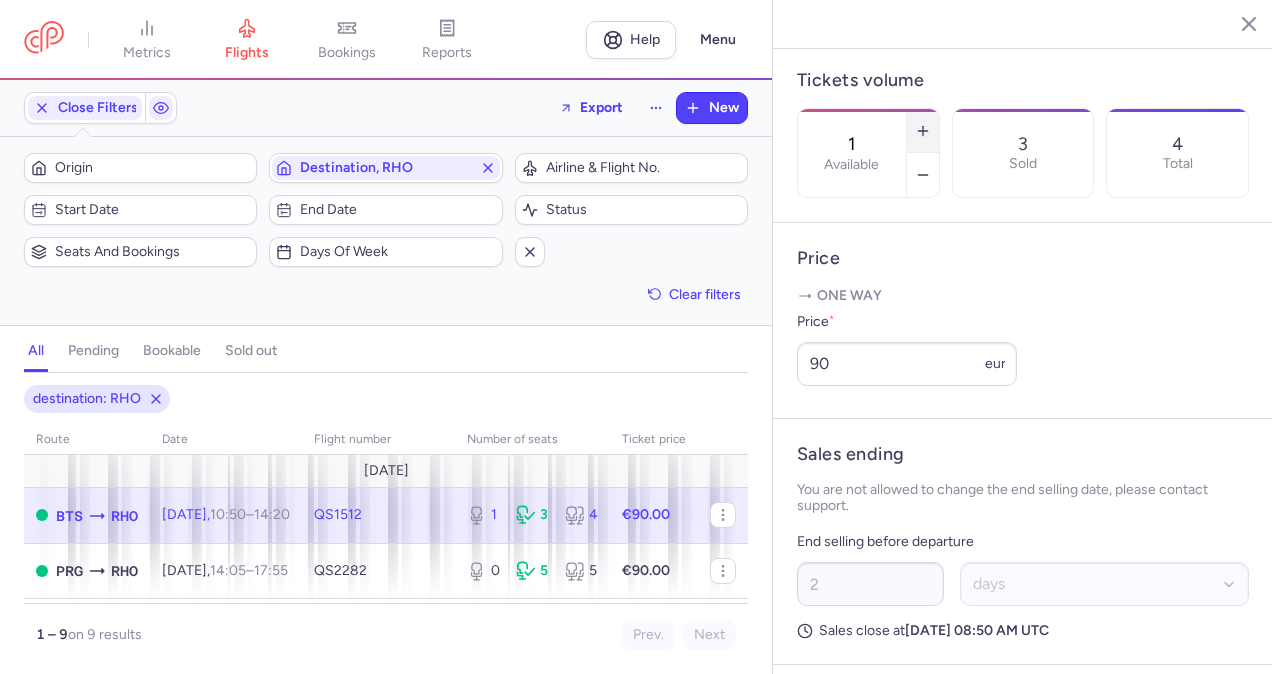 click 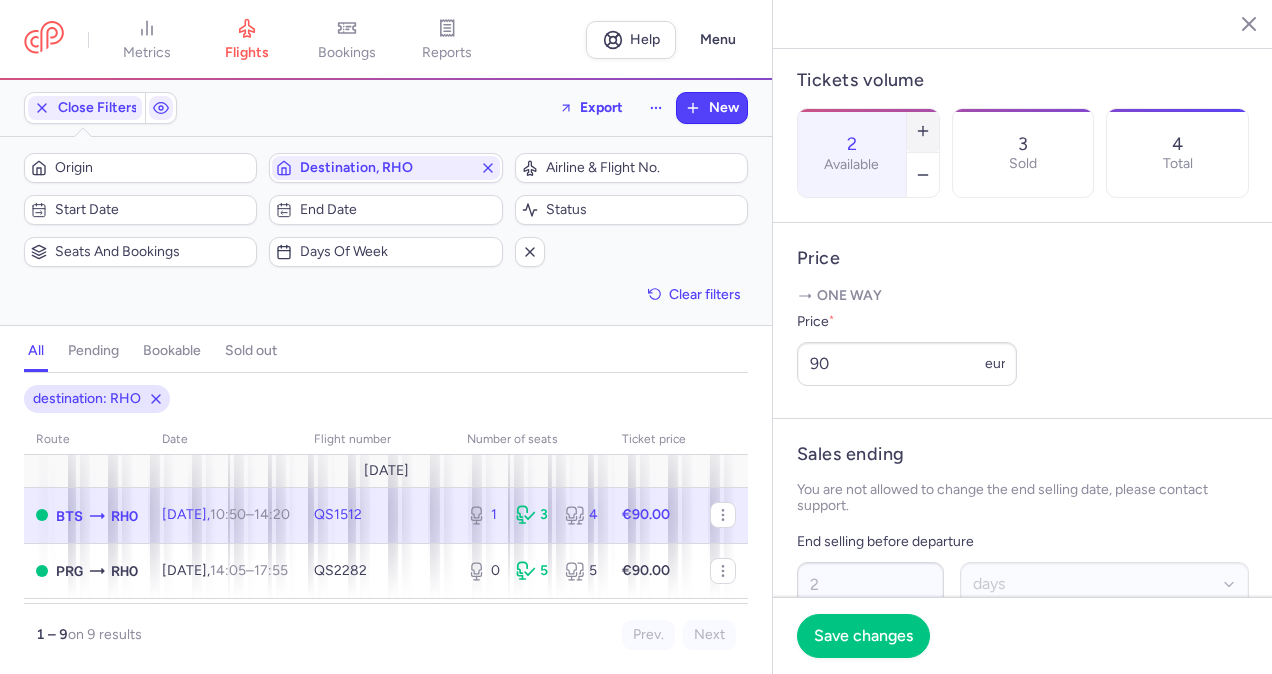 click 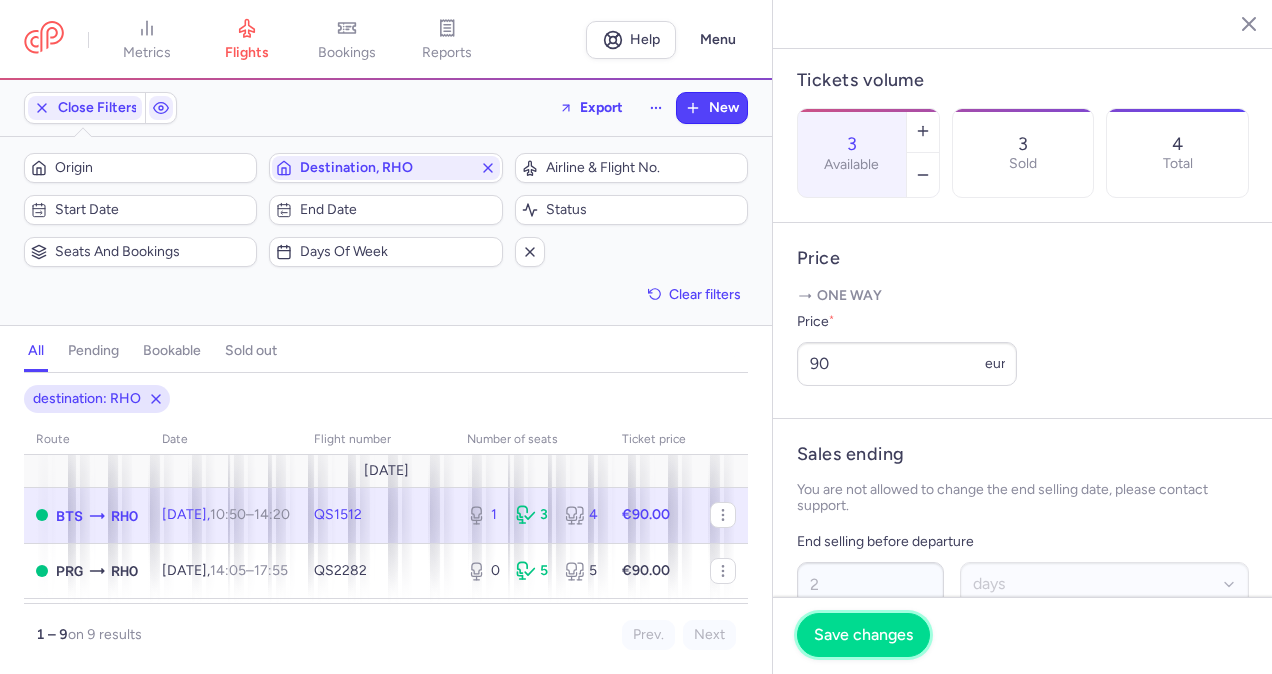 click on "Save changes" at bounding box center [863, 635] 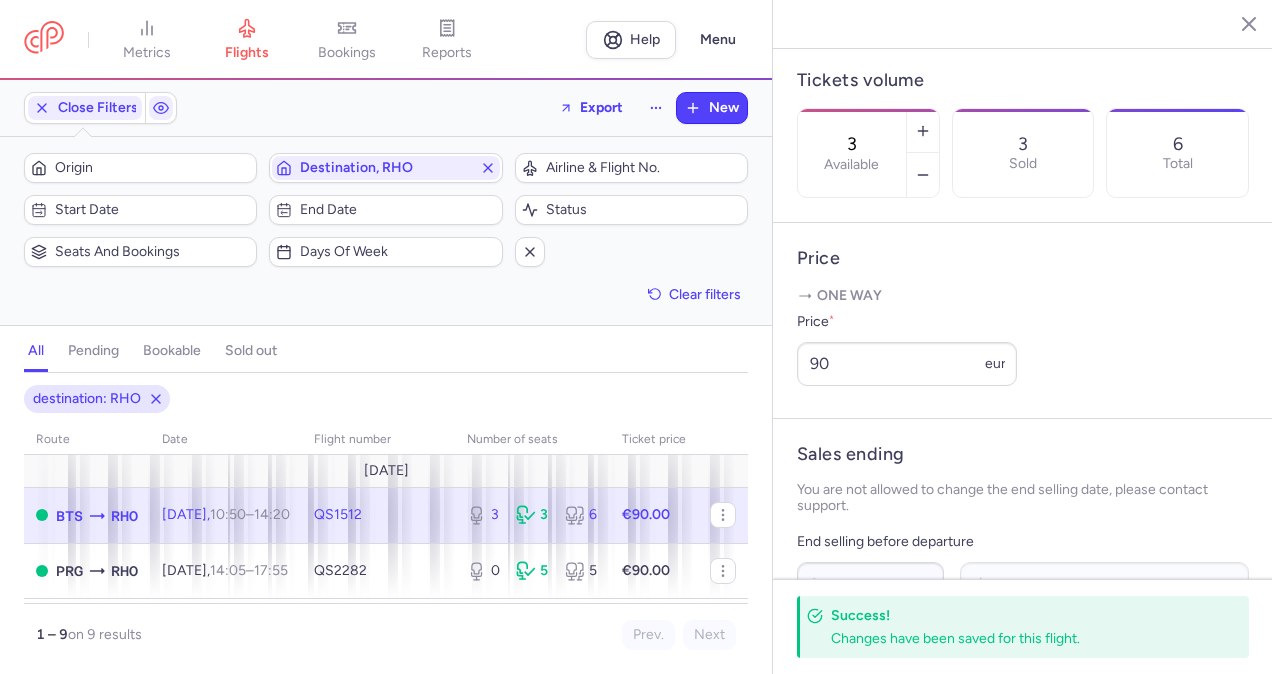 click 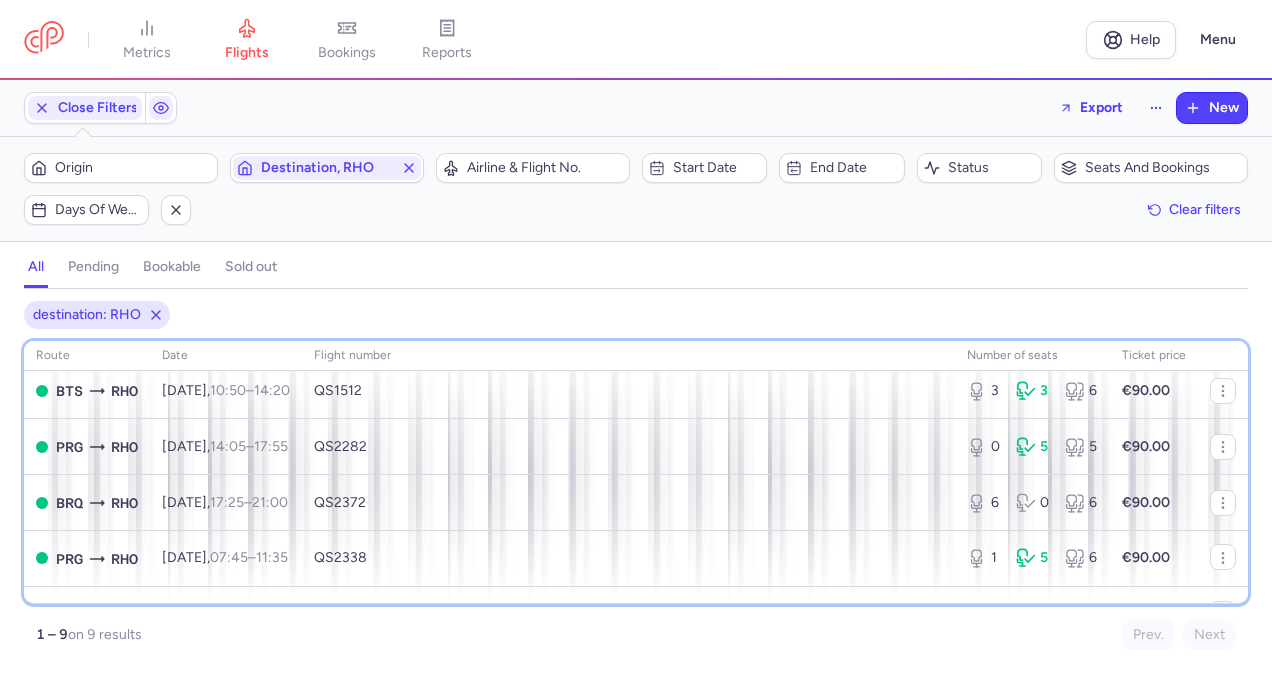 scroll, scrollTop: 80, scrollLeft: 0, axis: vertical 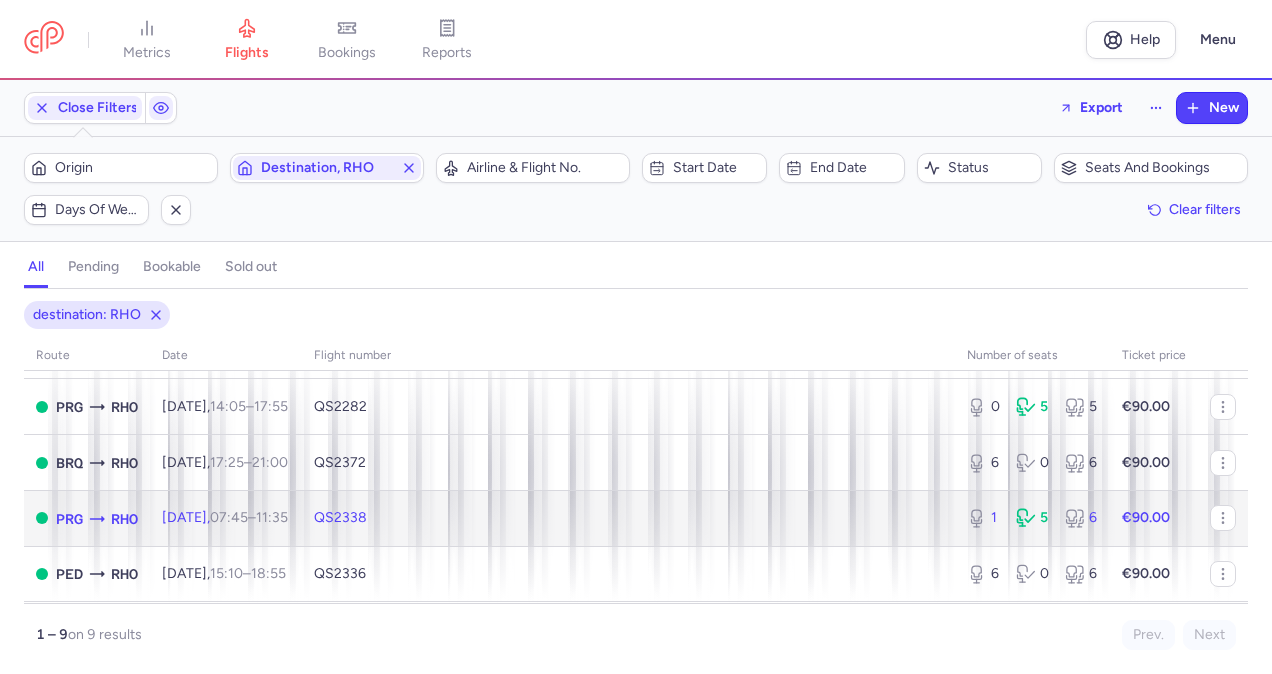 click on "1 5 6" at bounding box center [1032, 518] 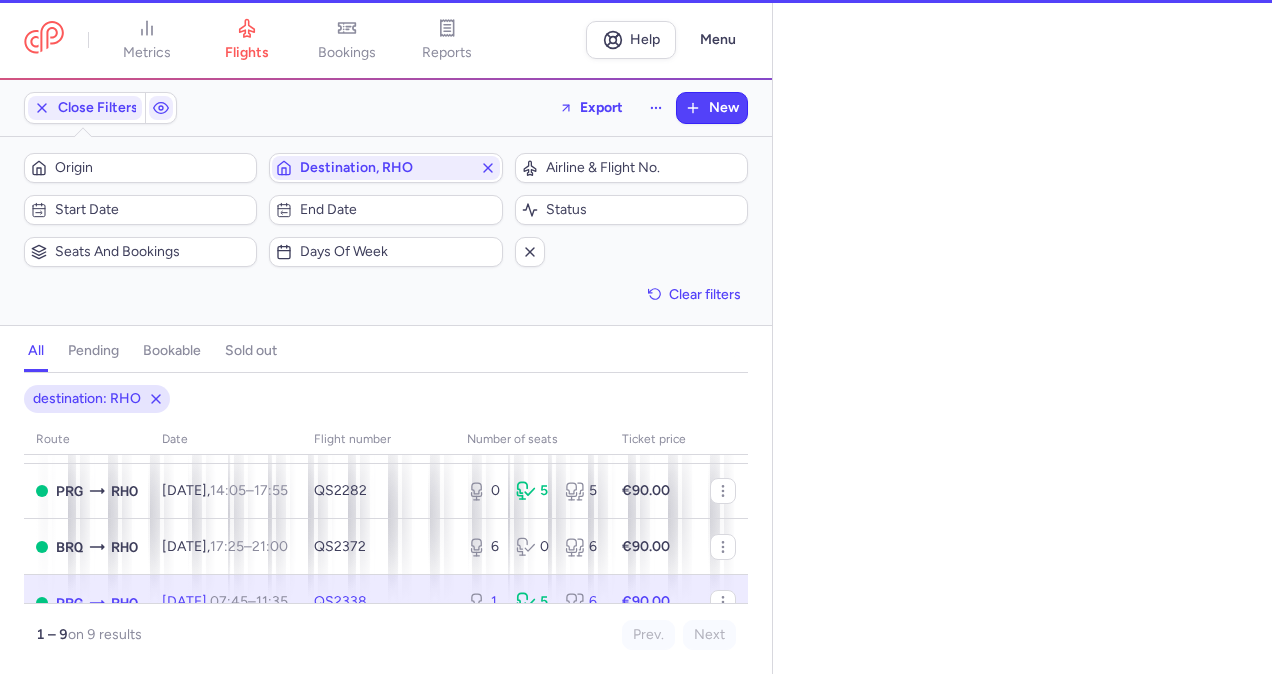 select on "days" 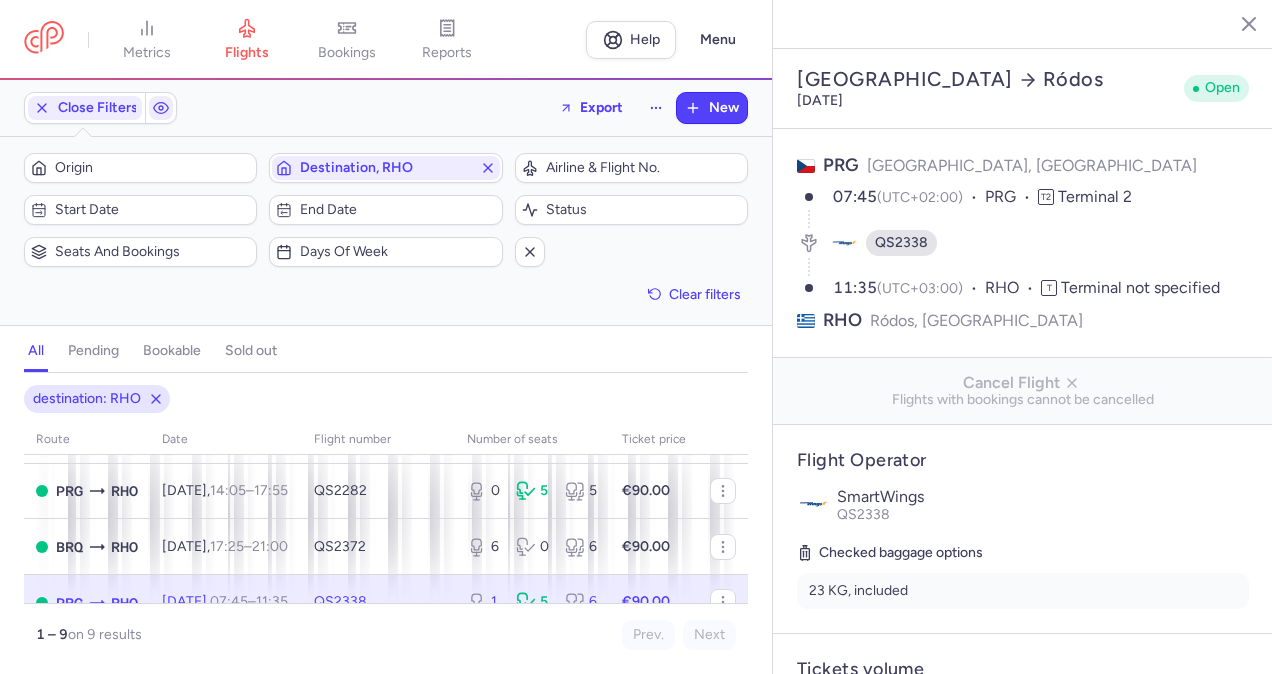 scroll, scrollTop: 589, scrollLeft: 0, axis: vertical 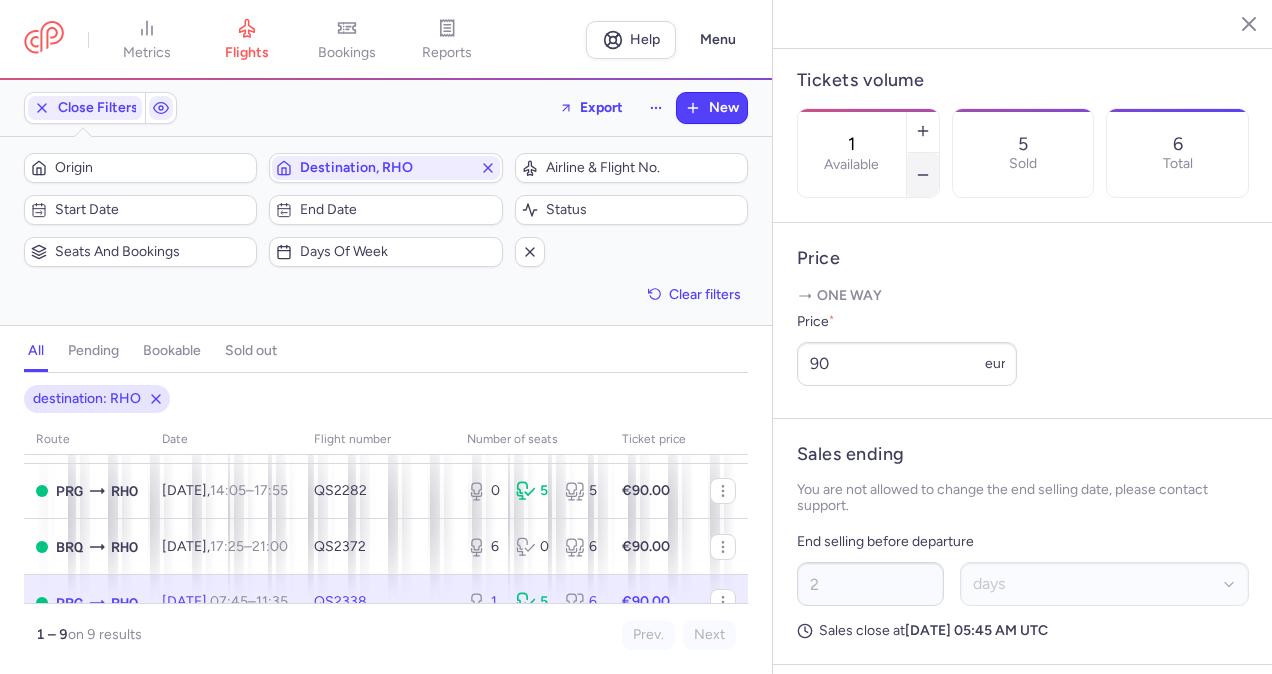 click 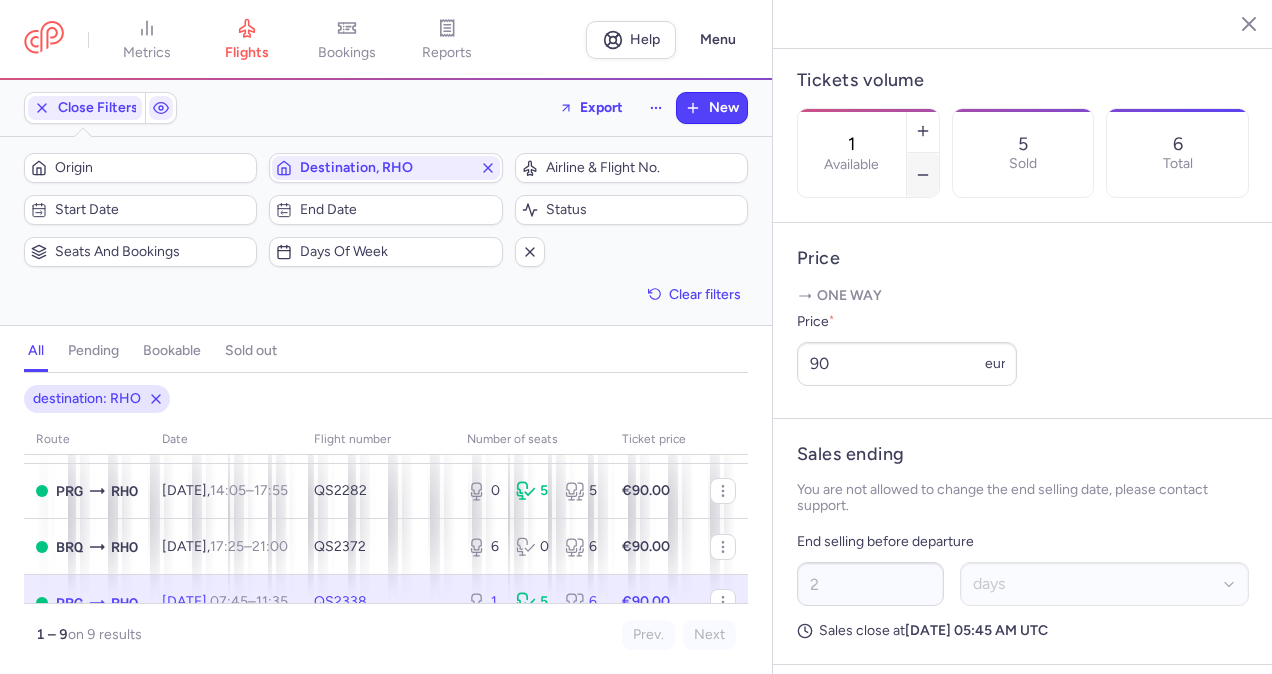 type on "0" 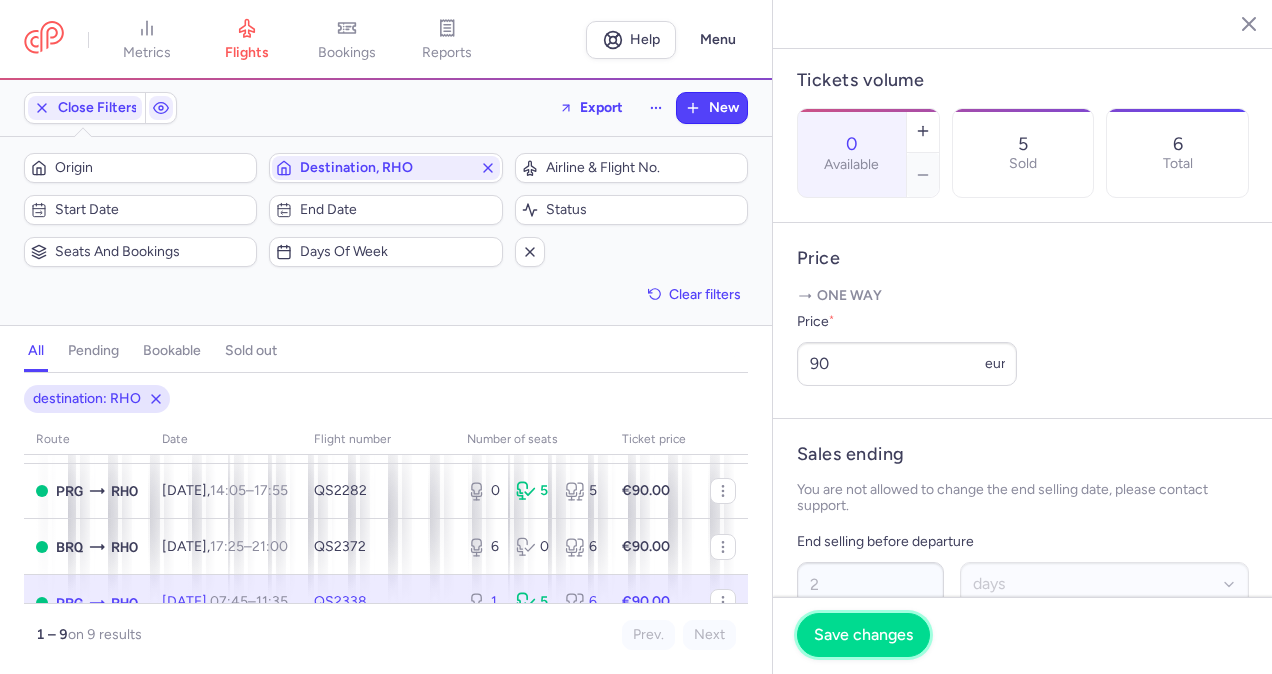 click on "Save changes" at bounding box center [863, 635] 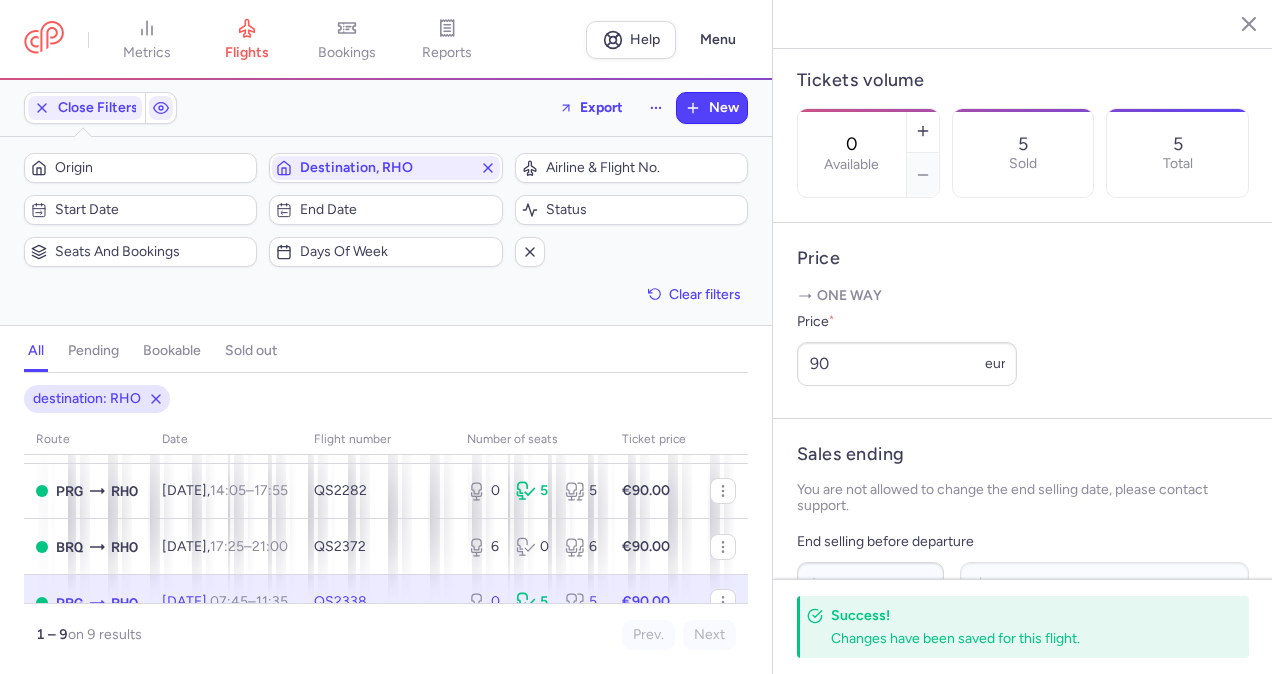 click 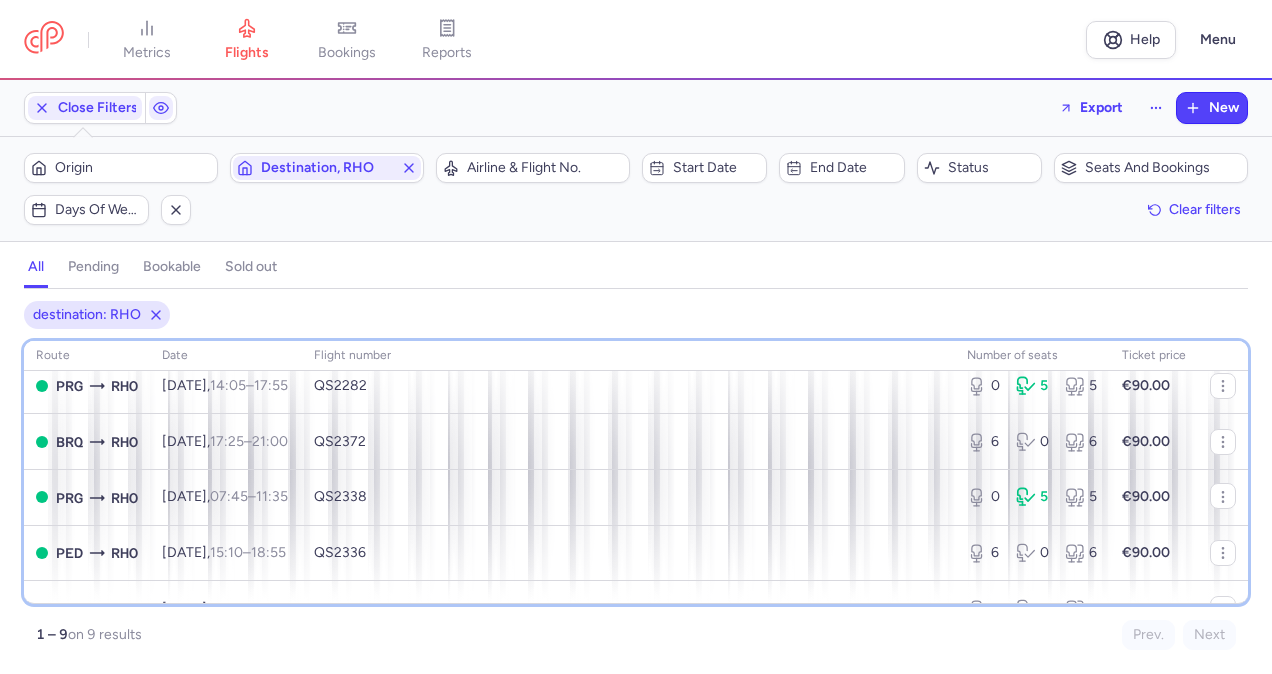 scroll, scrollTop: 120, scrollLeft: 0, axis: vertical 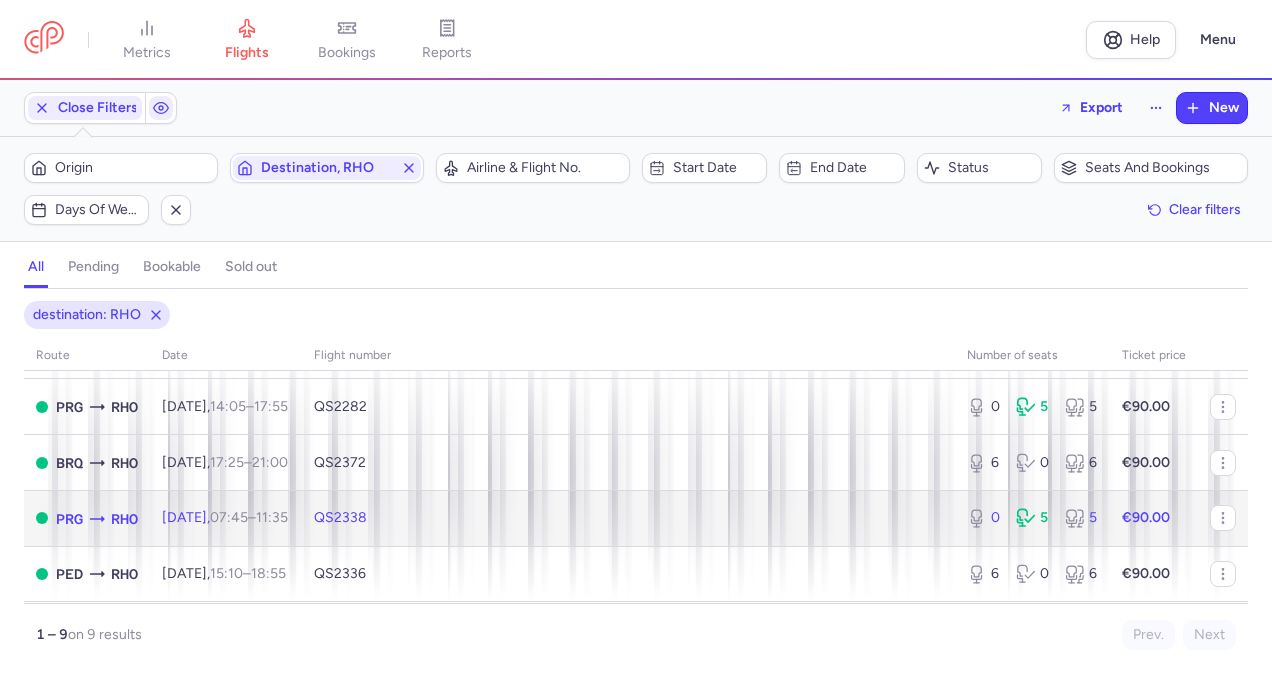 click on "0 5 5" at bounding box center [1032, 518] 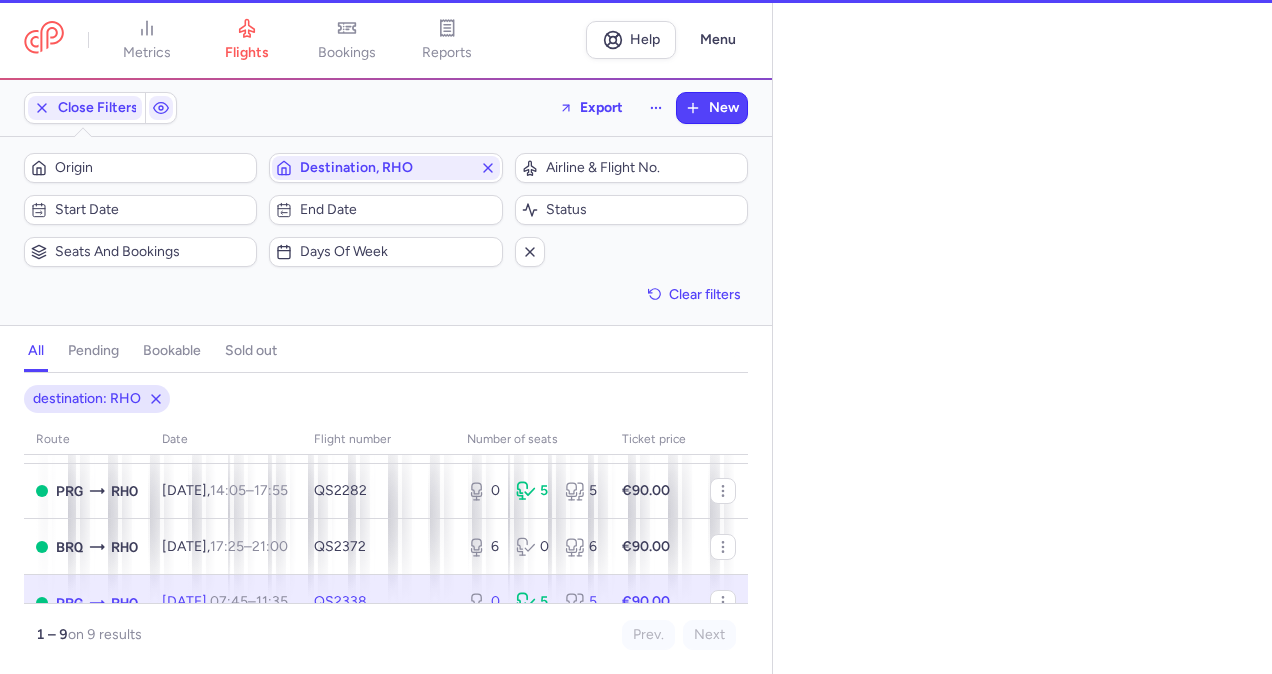 select on "days" 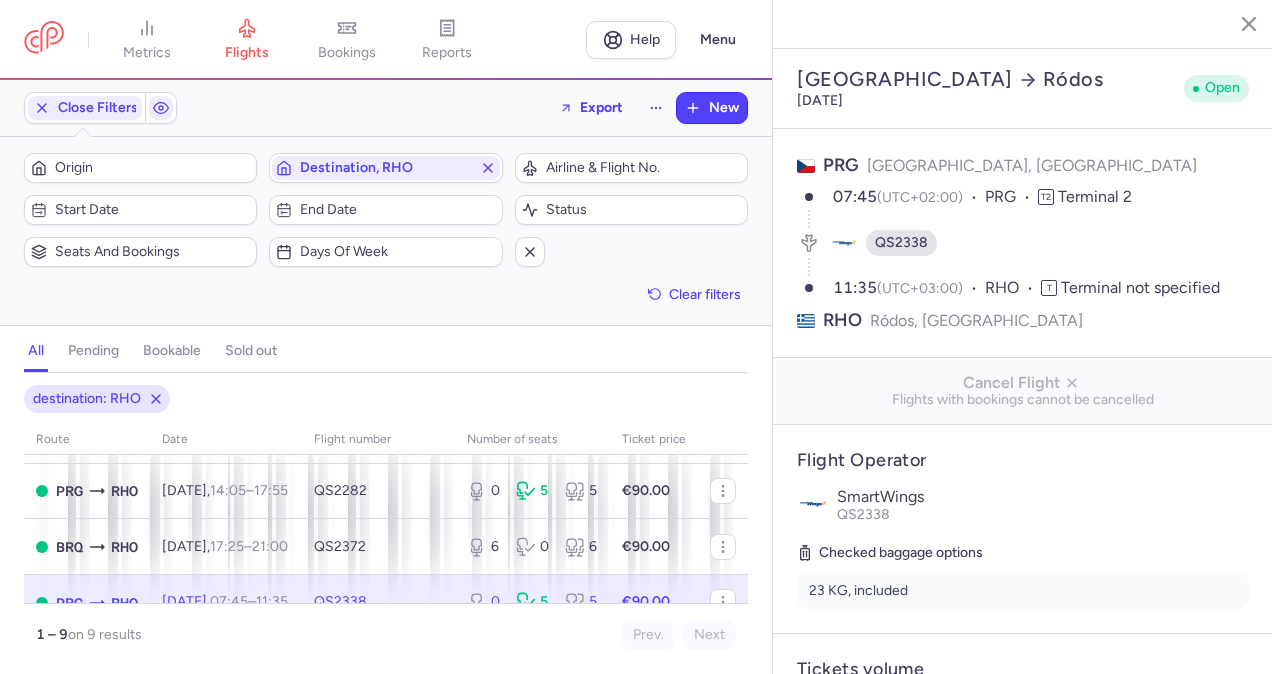 scroll, scrollTop: 589, scrollLeft: 0, axis: vertical 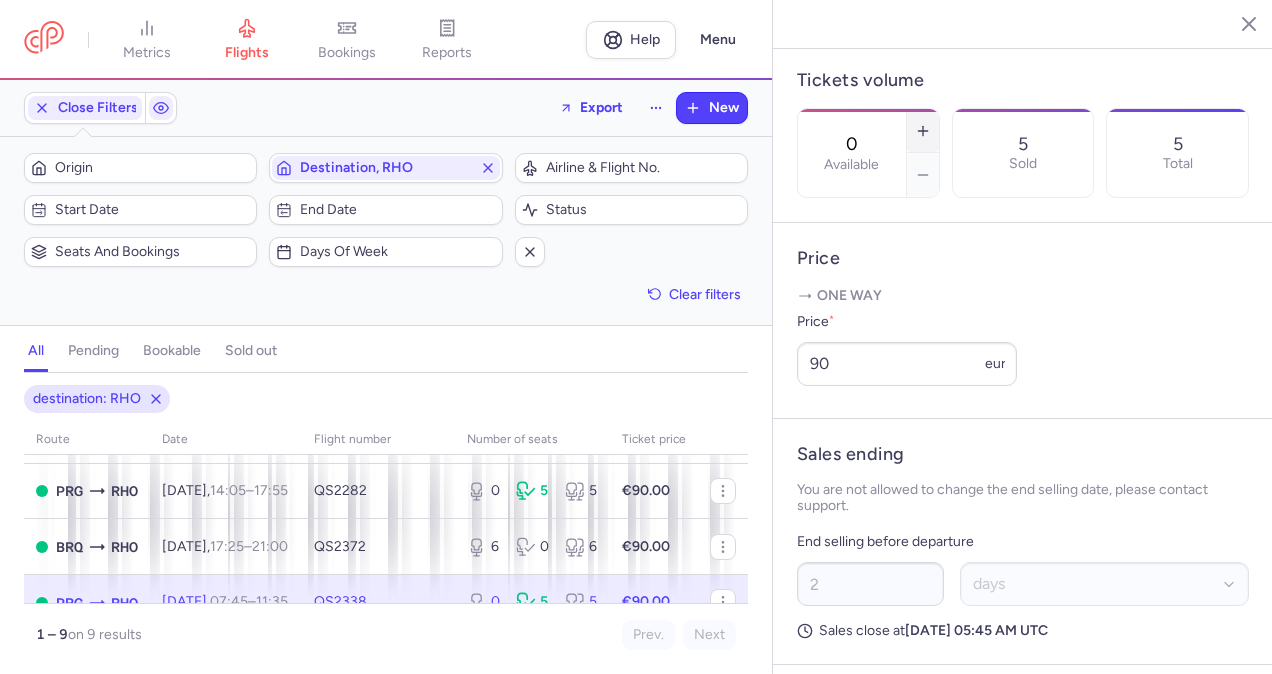 click 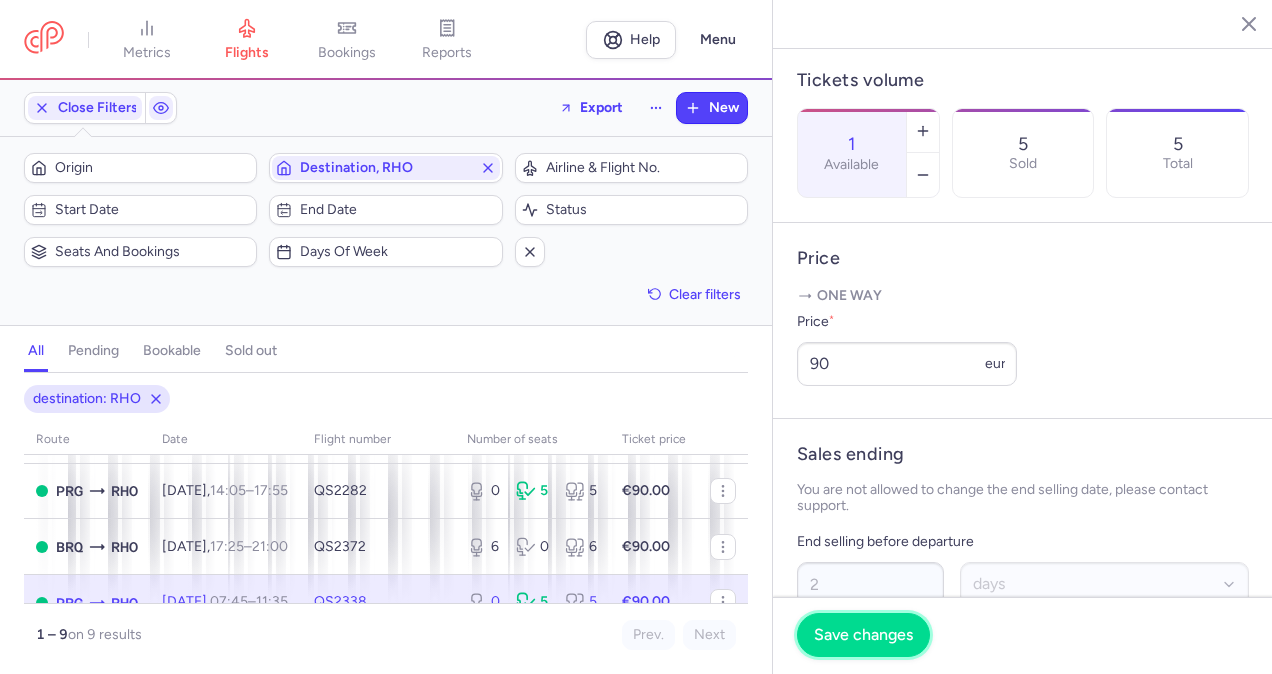 click on "Save changes" at bounding box center (863, 635) 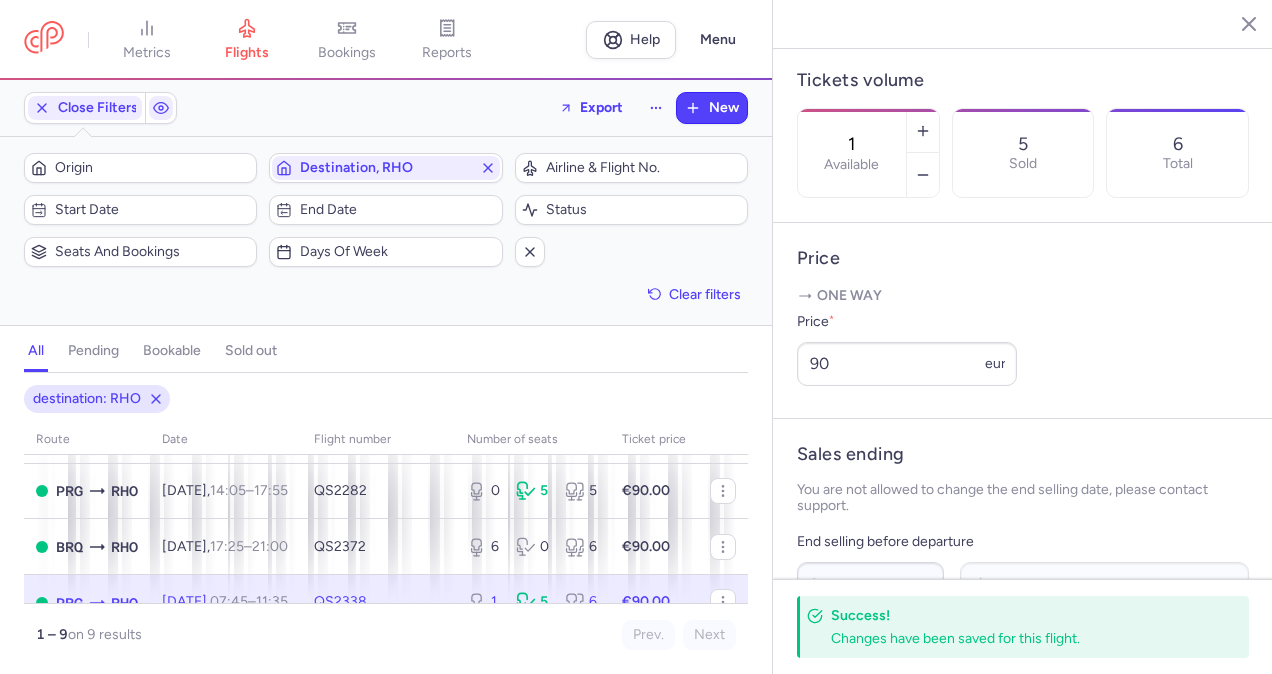 click 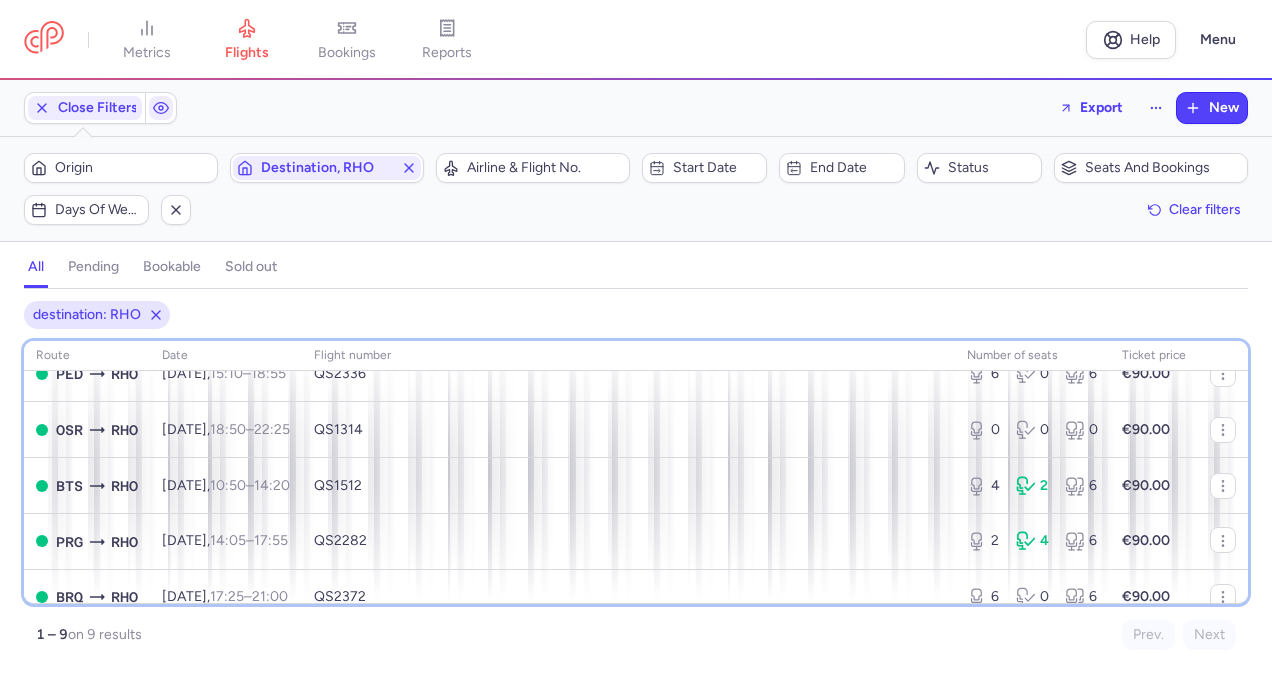 scroll, scrollTop: 308, scrollLeft: 0, axis: vertical 